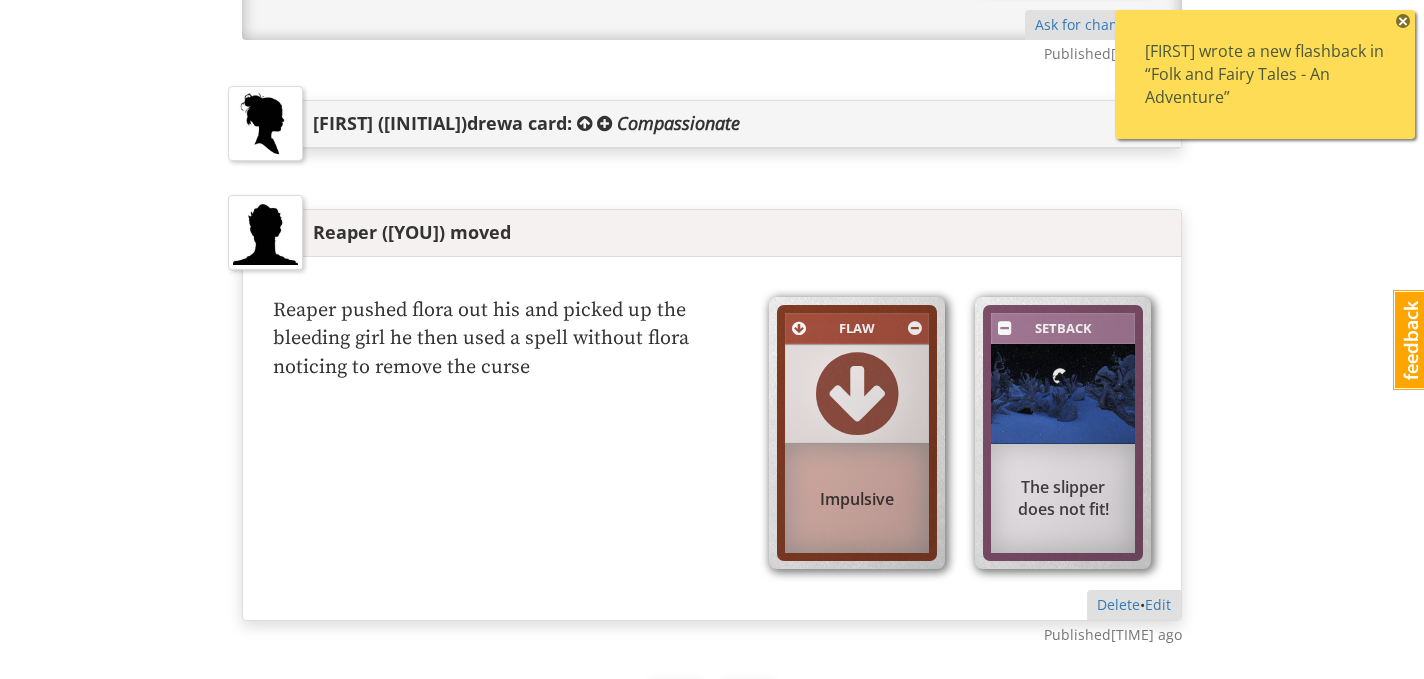 scroll, scrollTop: 3748, scrollLeft: 0, axis: vertical 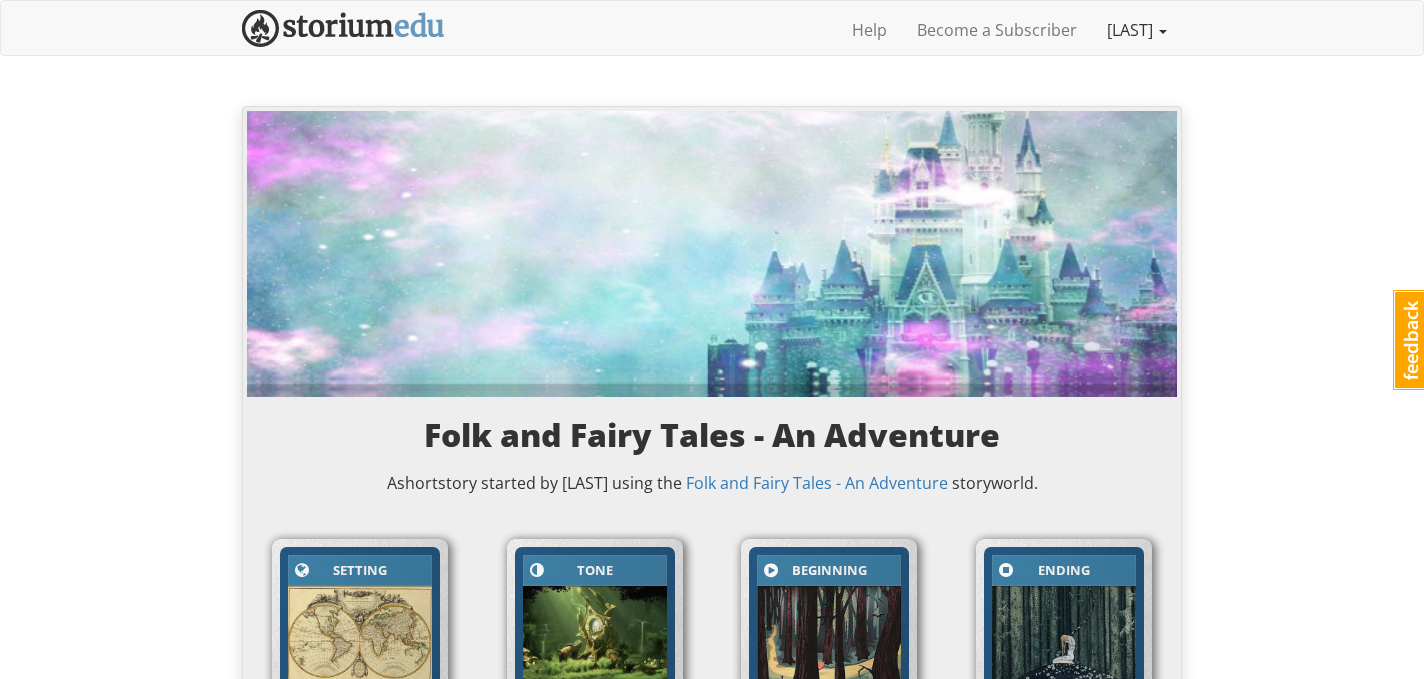 click on "[LAST]" at bounding box center (1137, 30) 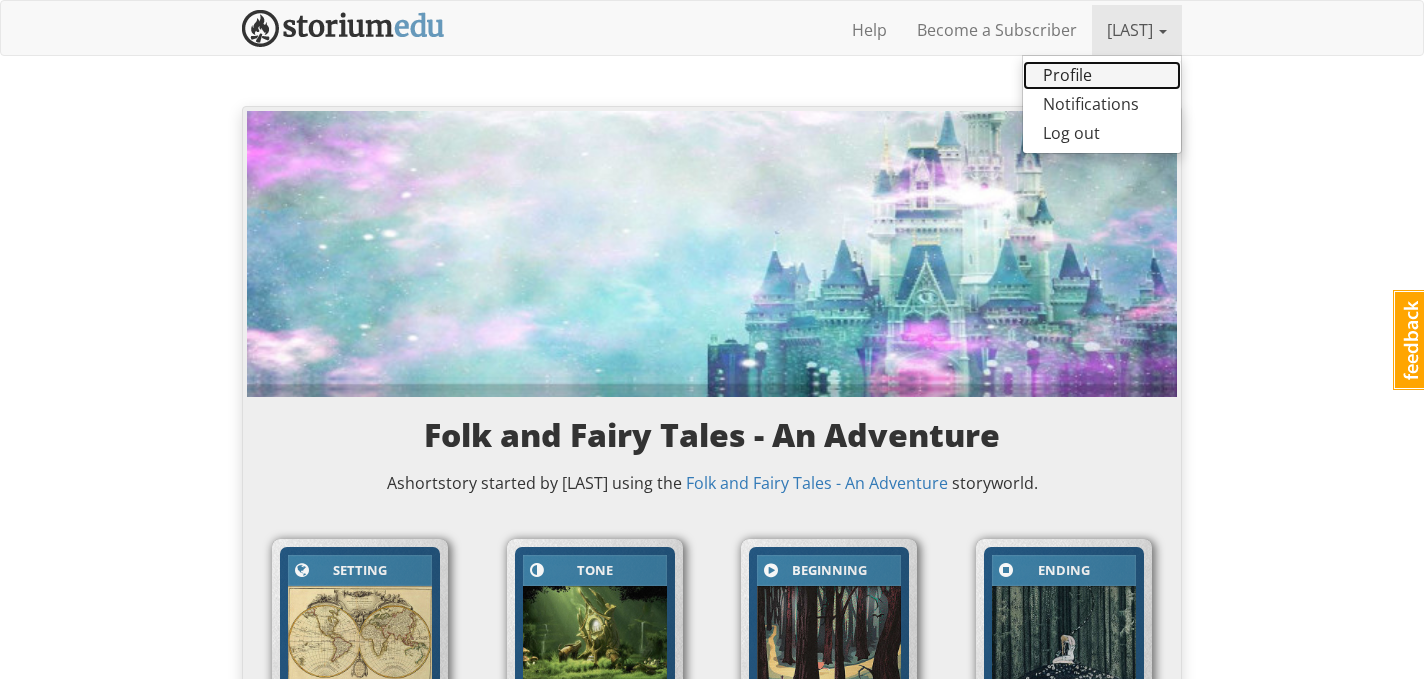 click on "Profile" at bounding box center (1102, 75) 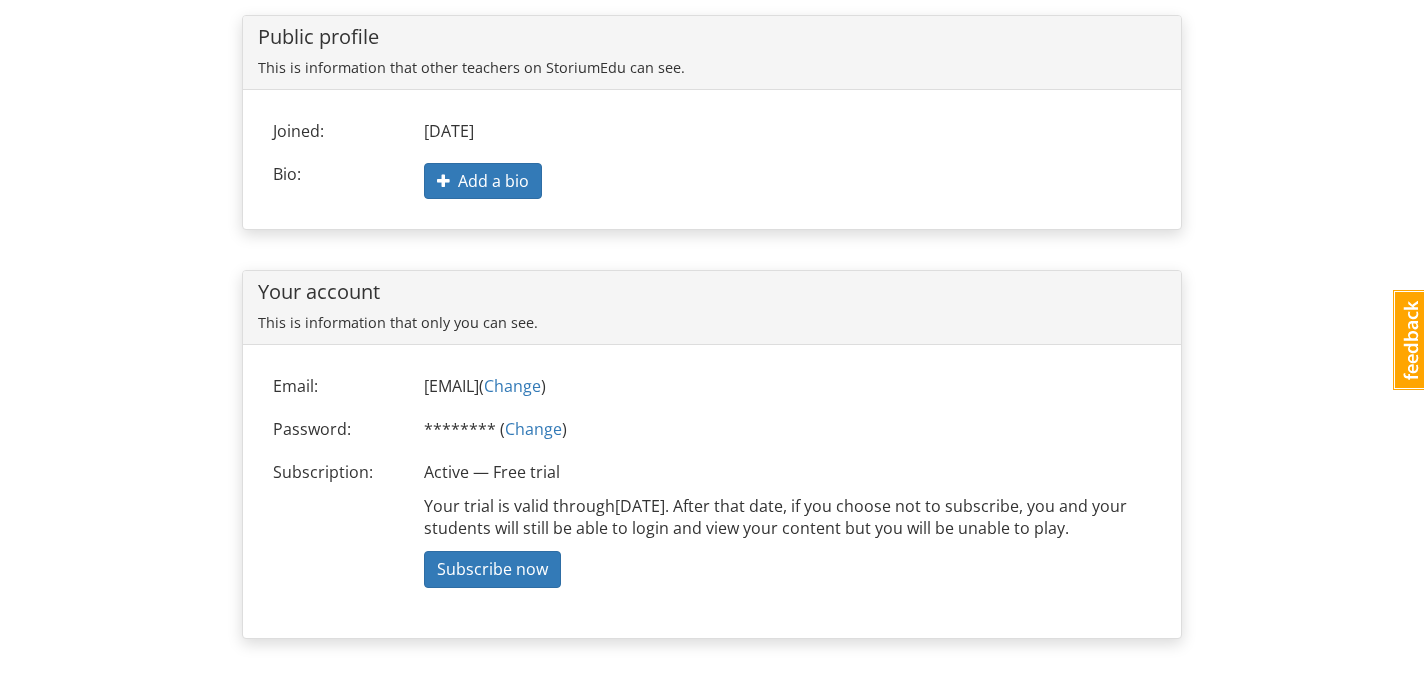 scroll, scrollTop: 0, scrollLeft: 0, axis: both 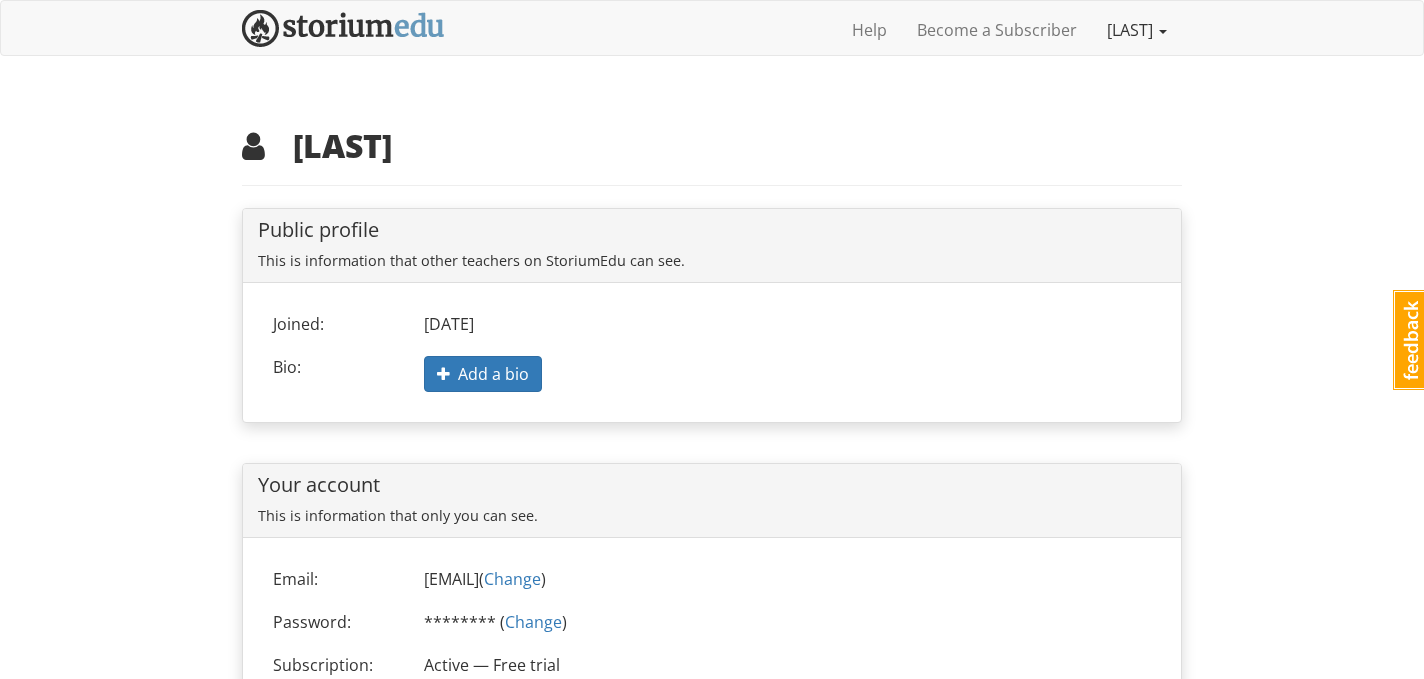 click on "[LAST]" at bounding box center [1137, 30] 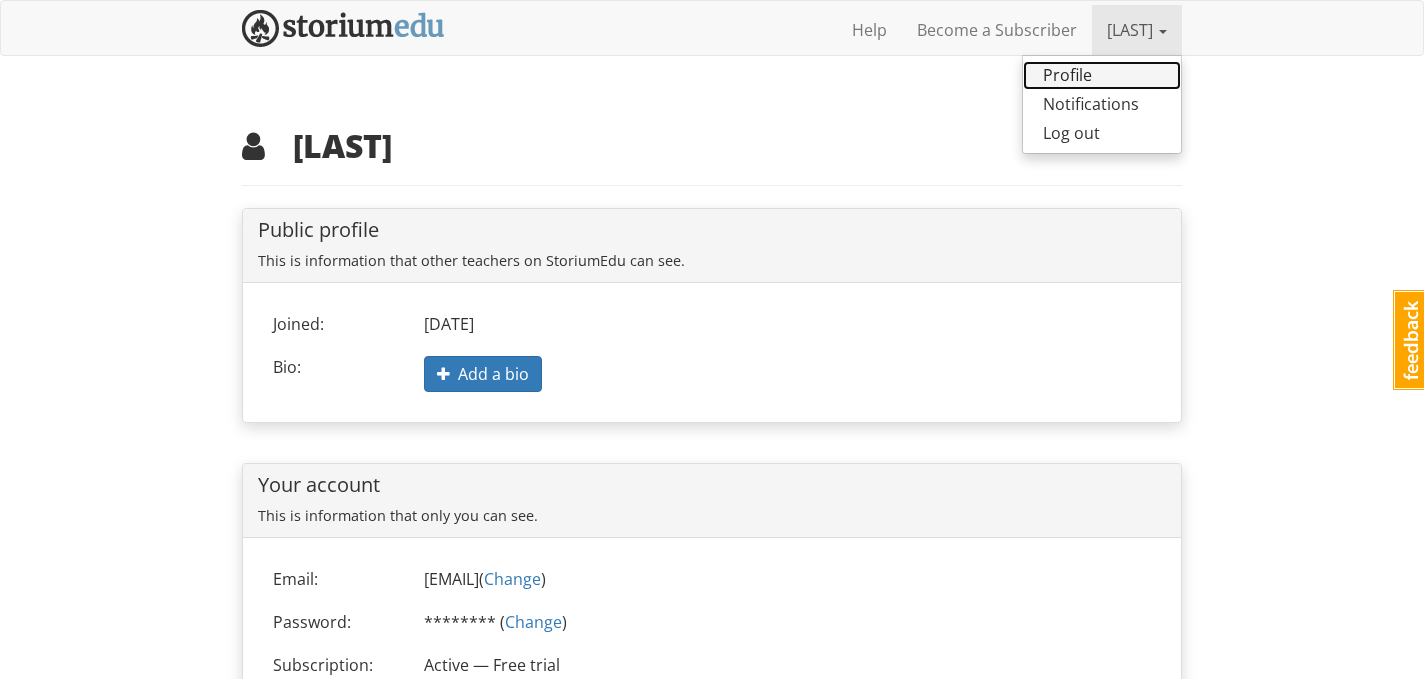 click on "Profile" at bounding box center [1102, 75] 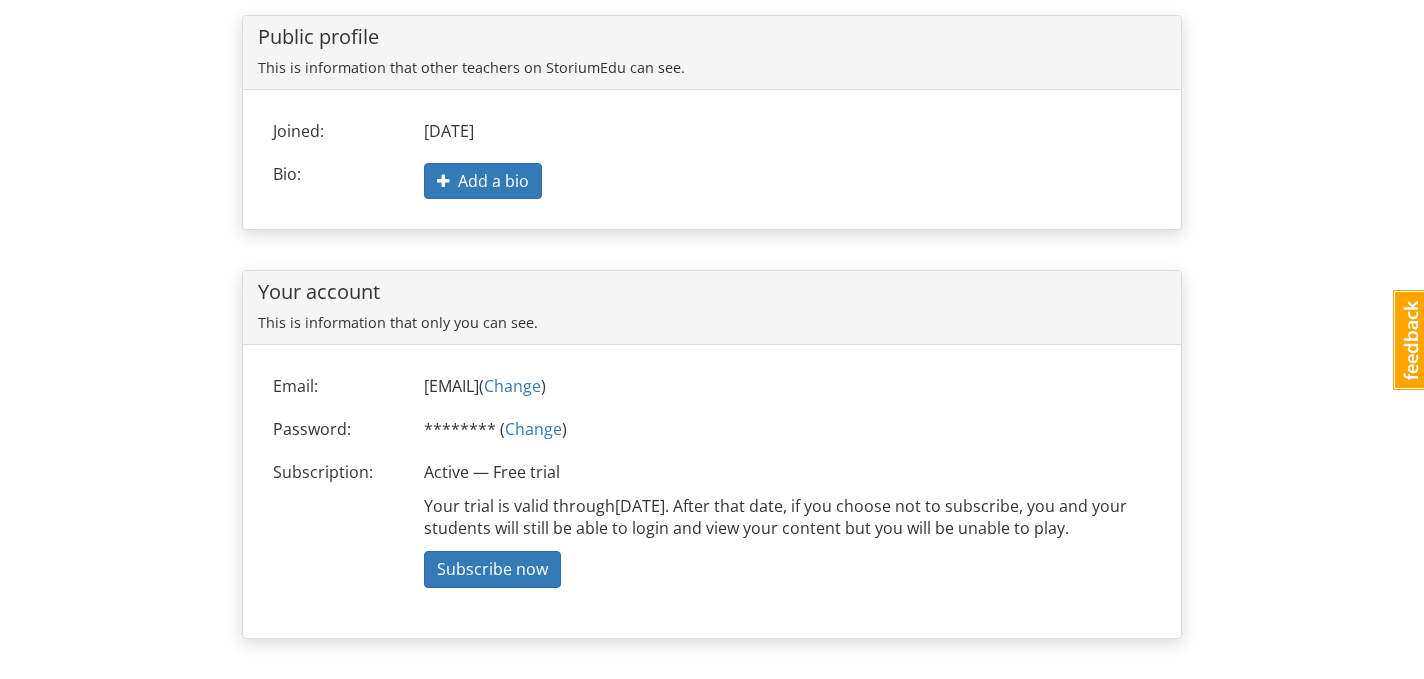 scroll, scrollTop: 0, scrollLeft: 0, axis: both 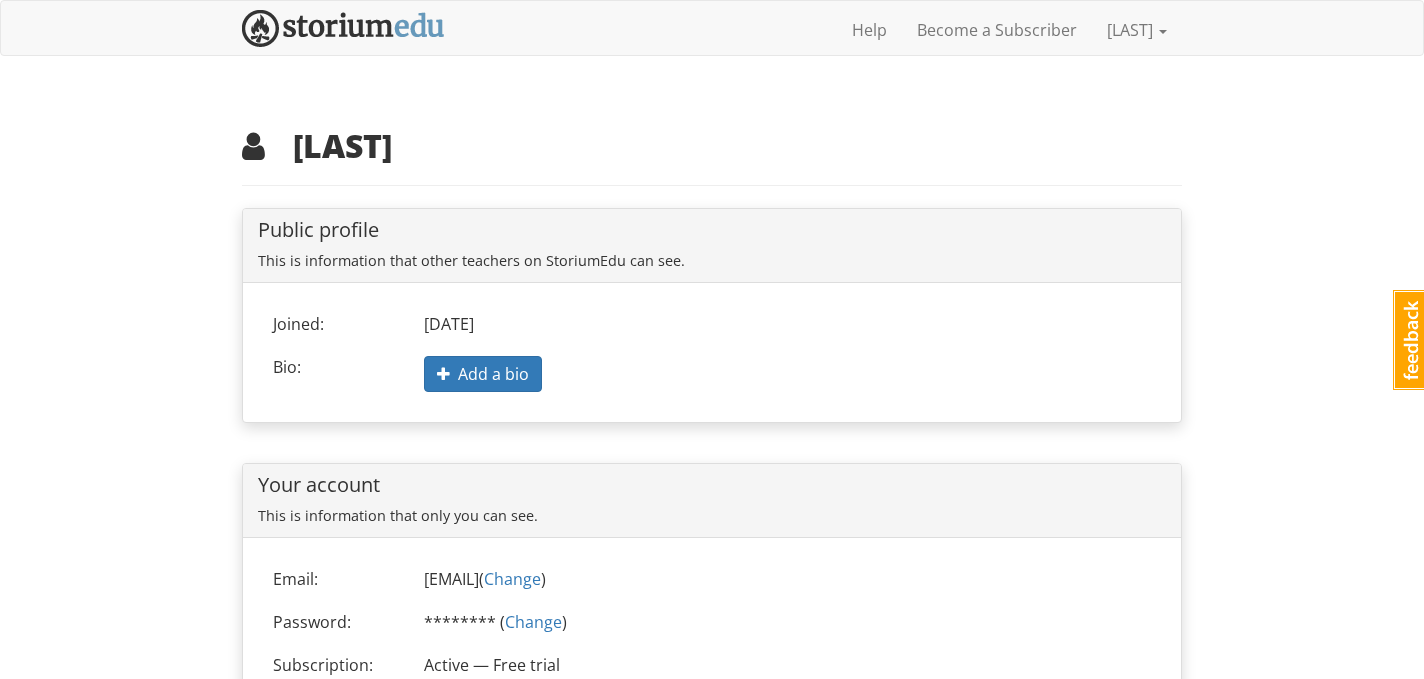 click at bounding box center (712, 185) 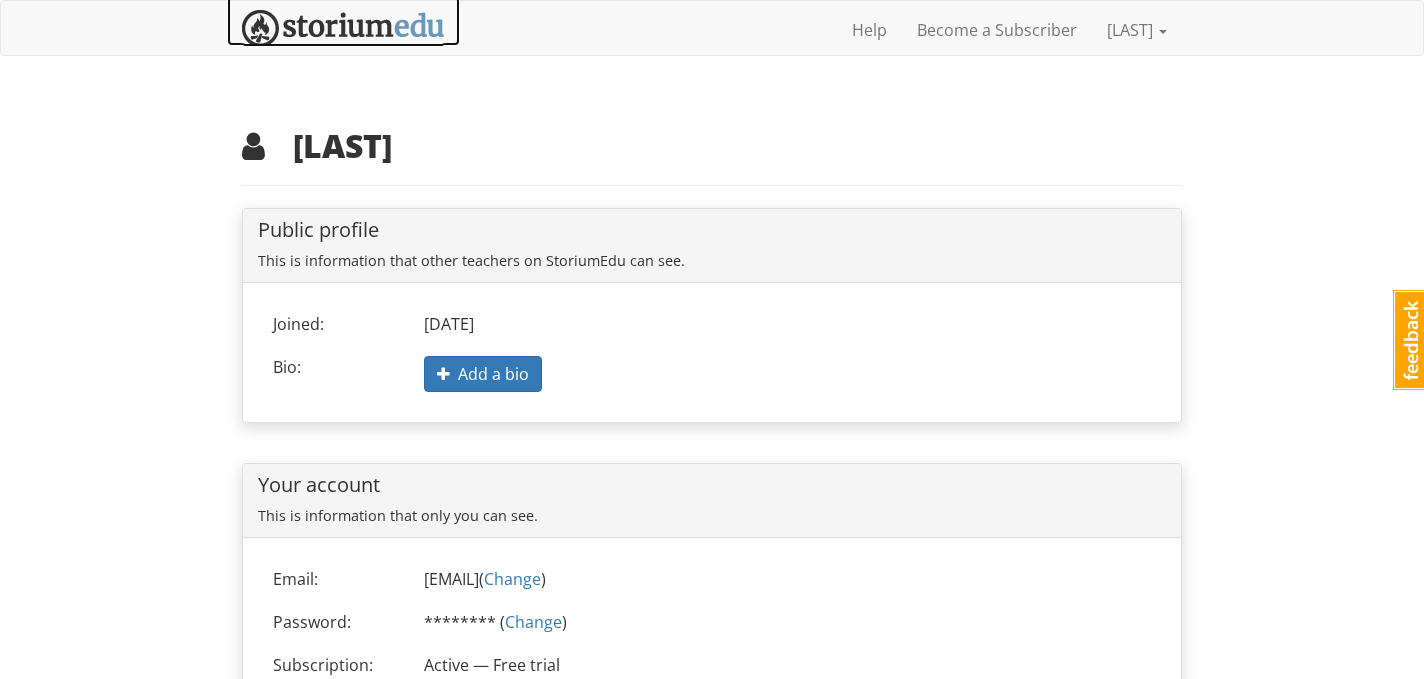 click at bounding box center (343, 28) 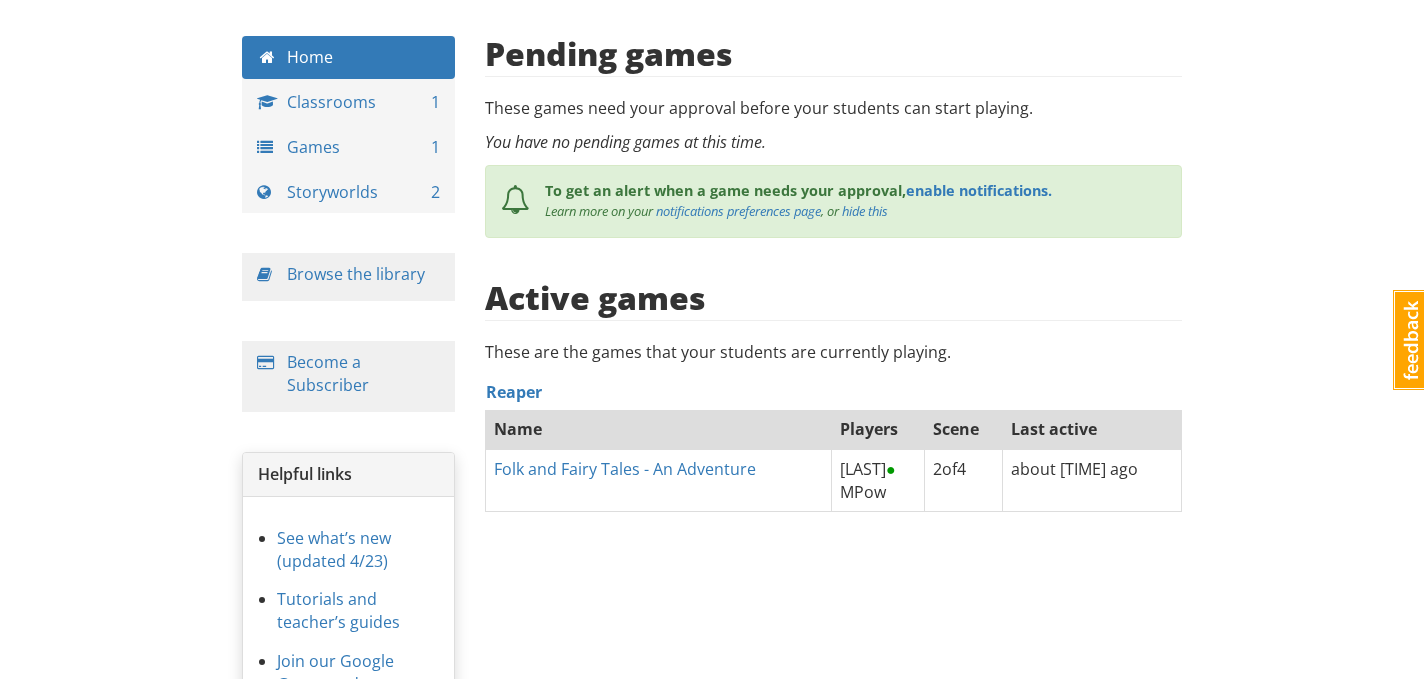 scroll, scrollTop: 208, scrollLeft: 0, axis: vertical 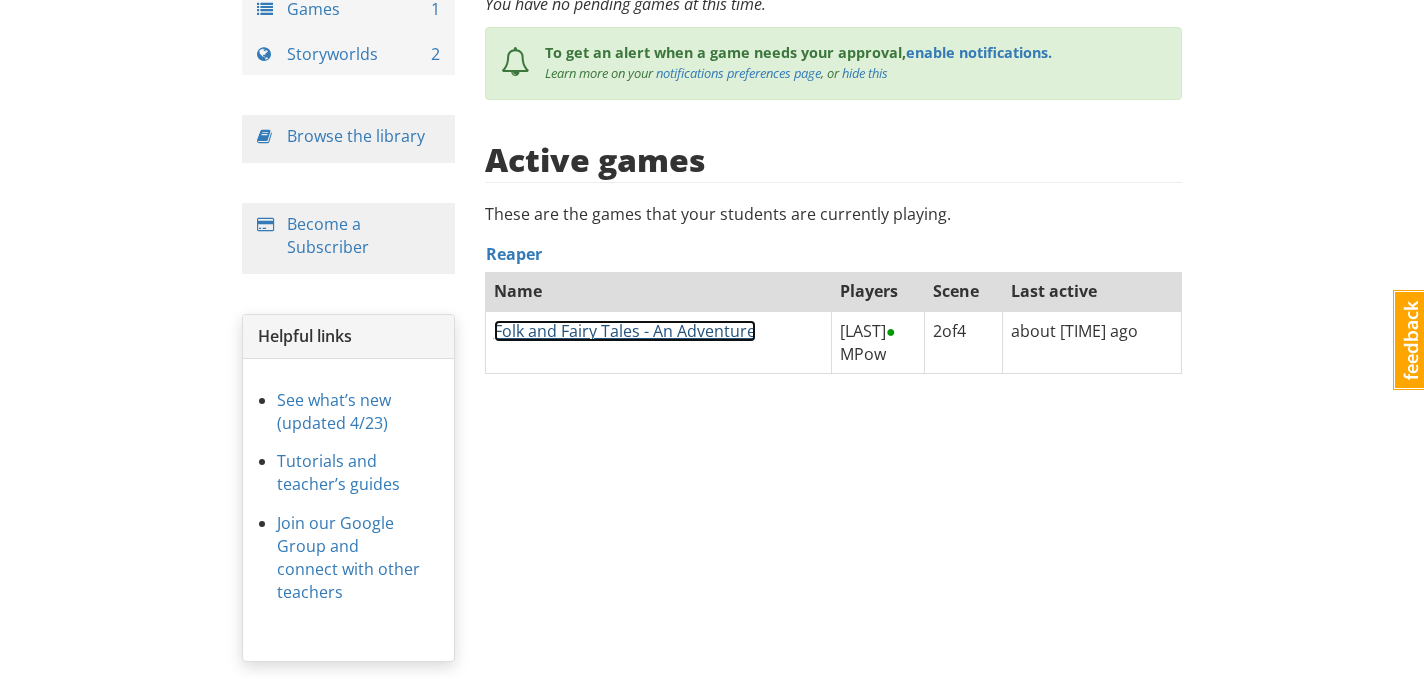click on "Folk and Fairy Tales - An Adventure" at bounding box center [625, 331] 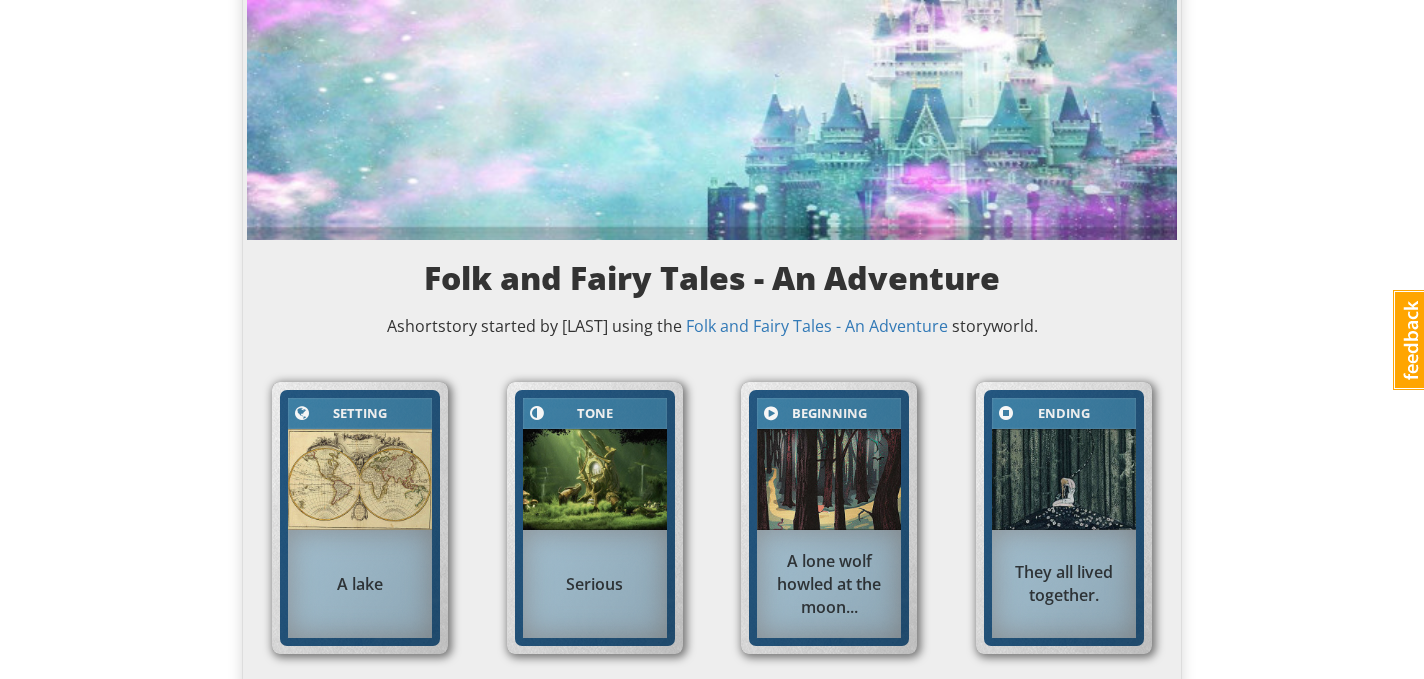 scroll, scrollTop: 0, scrollLeft: 0, axis: both 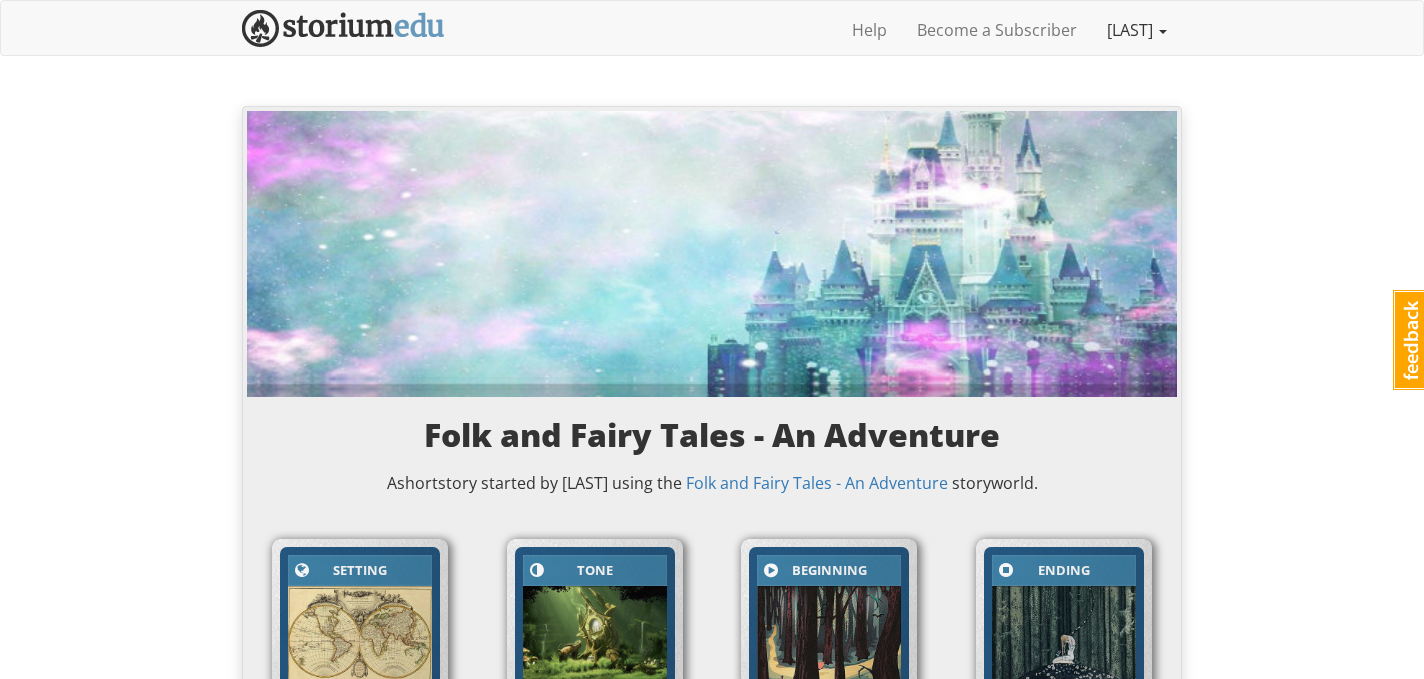 click on "[LAST]" at bounding box center [1137, 30] 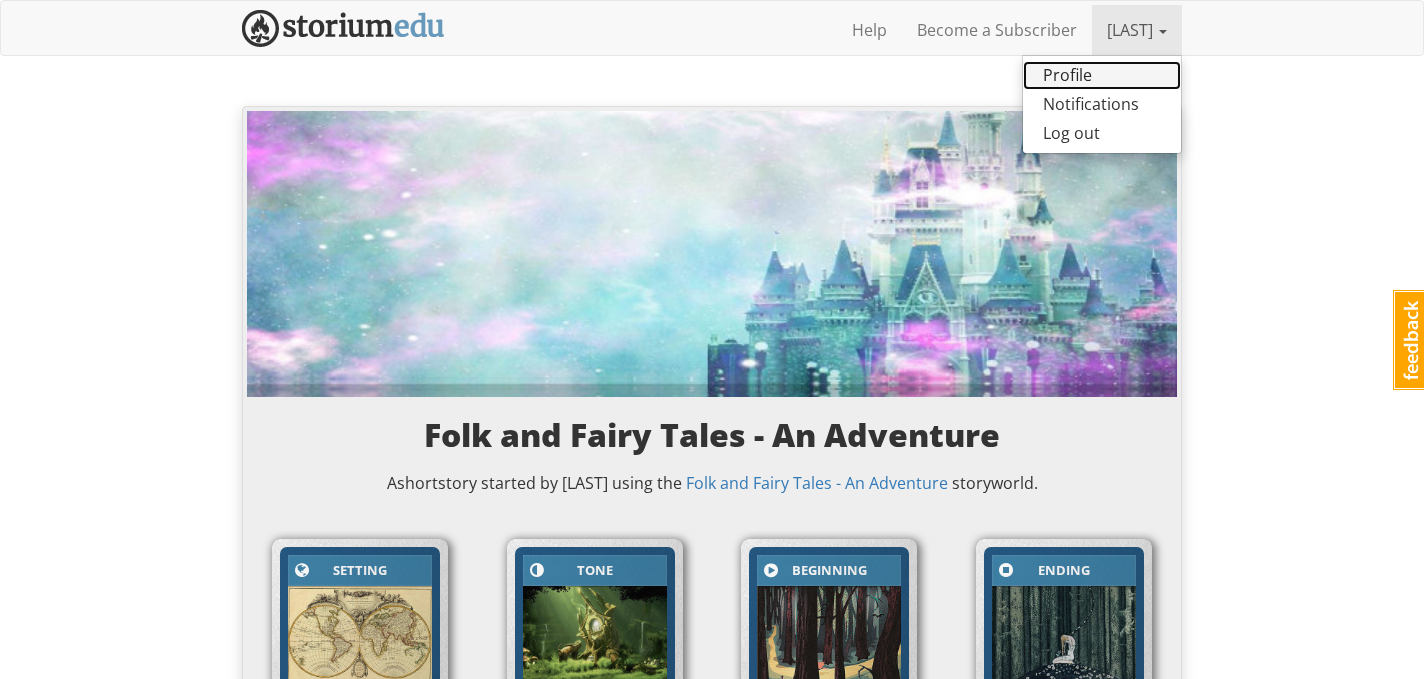 click on "Profile" at bounding box center (1102, 75) 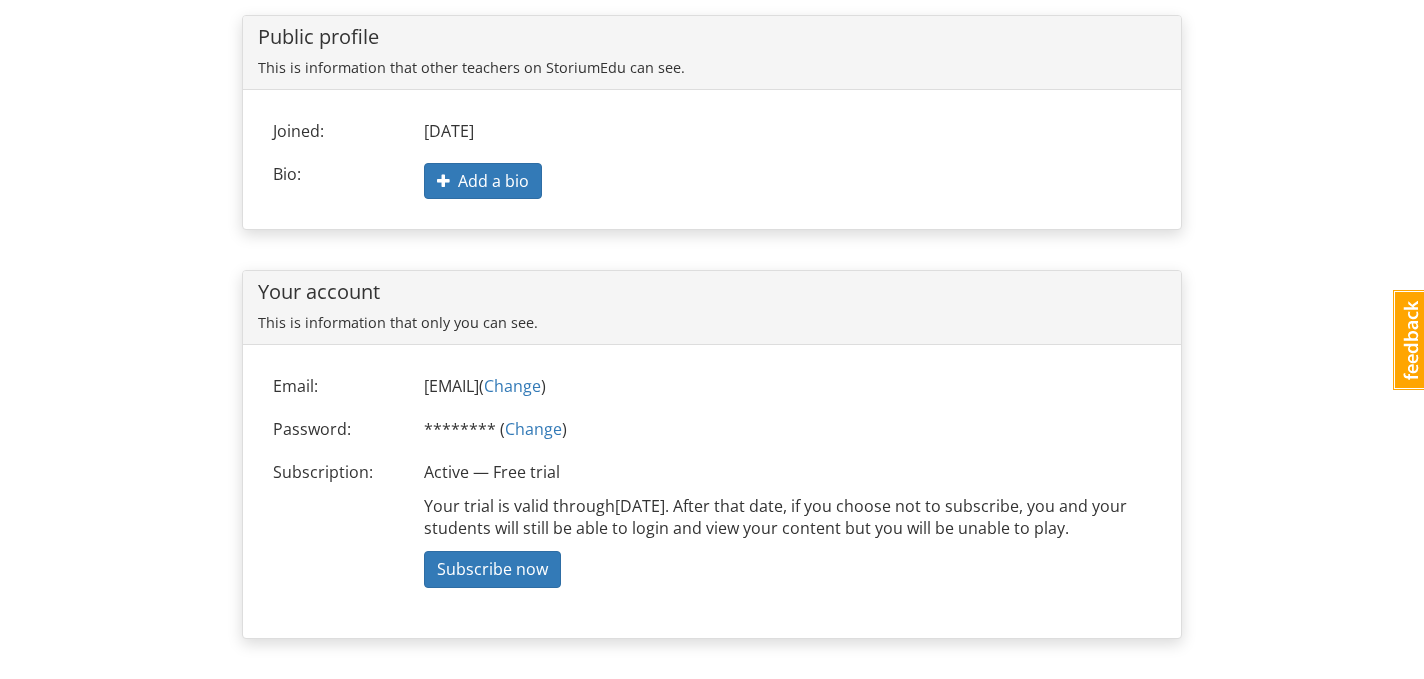 scroll, scrollTop: 0, scrollLeft: 0, axis: both 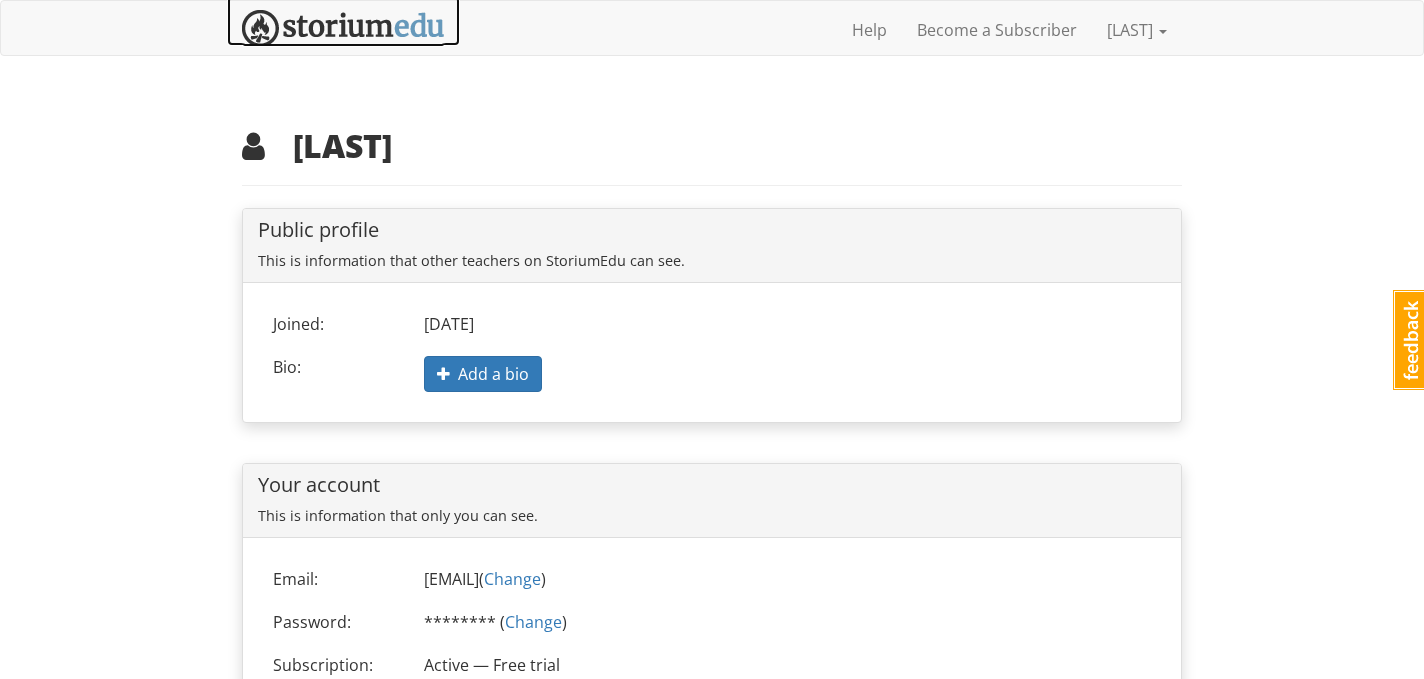 click at bounding box center [343, 28] 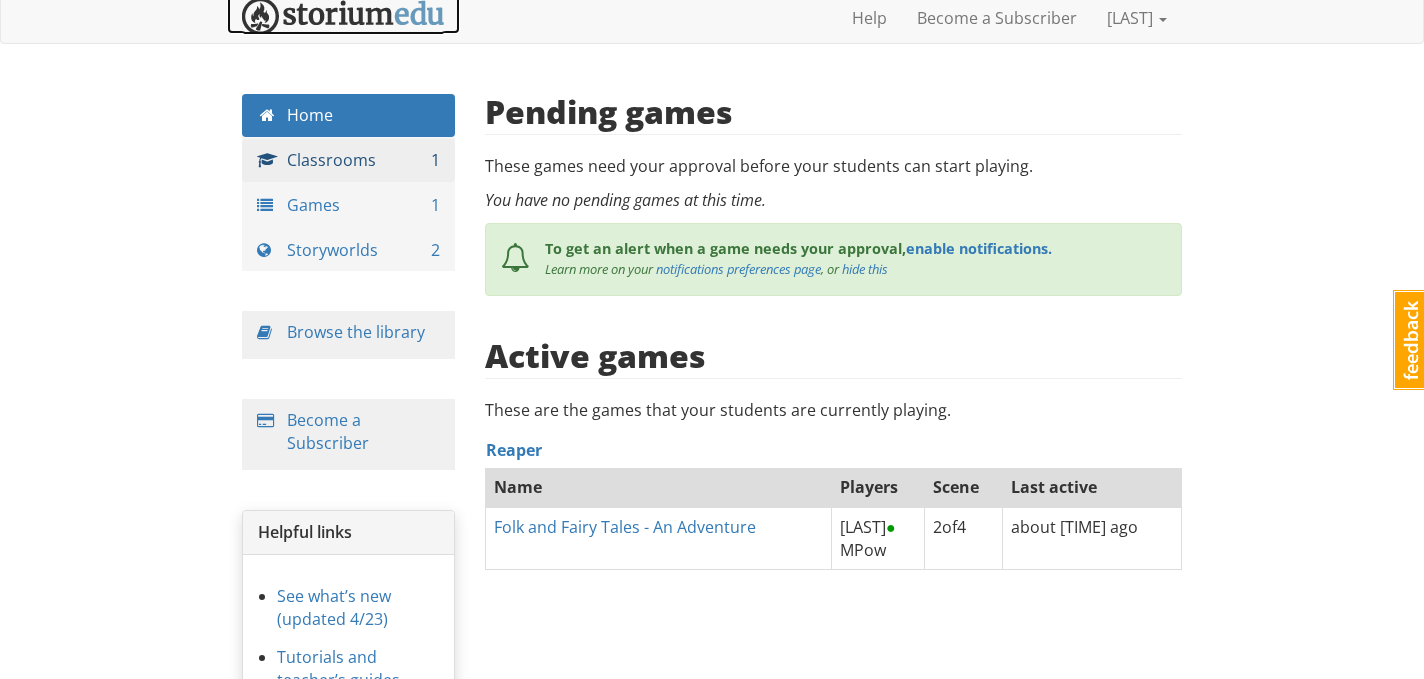 scroll, scrollTop: 14, scrollLeft: 0, axis: vertical 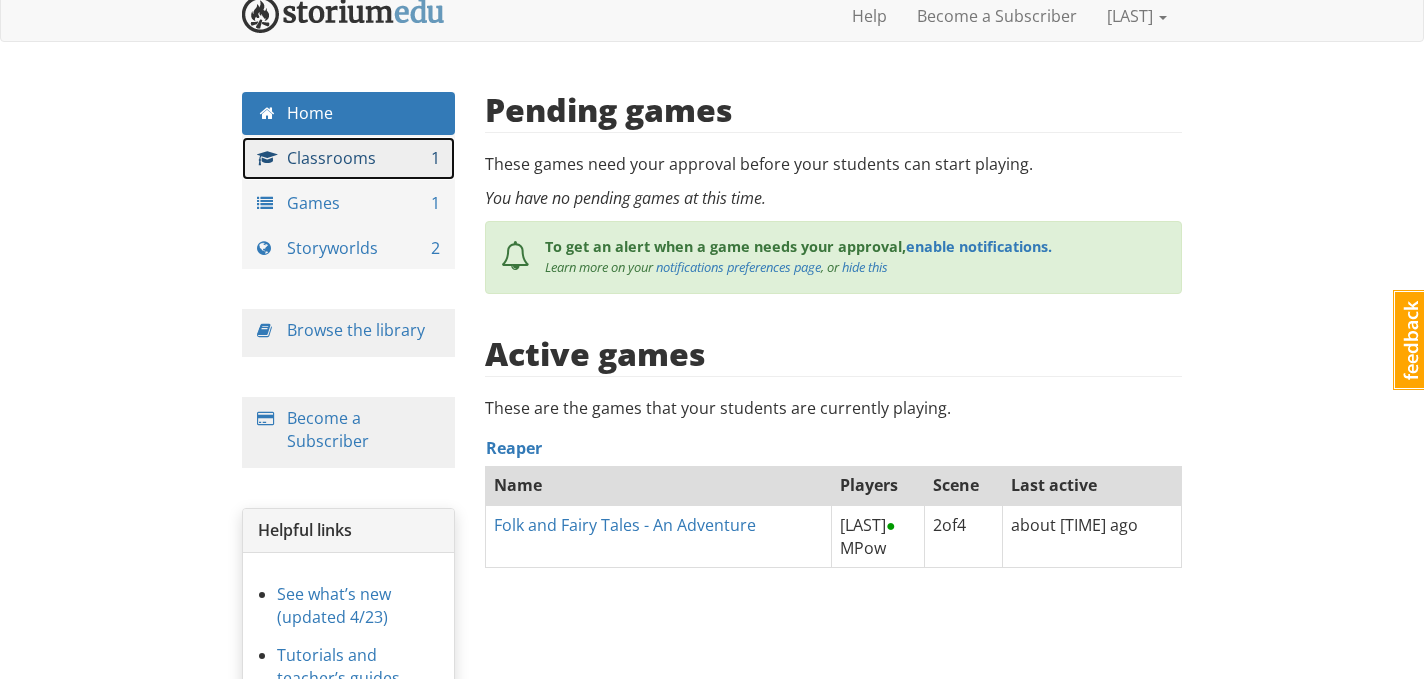 click on "Classrooms   1" at bounding box center (348, 158) 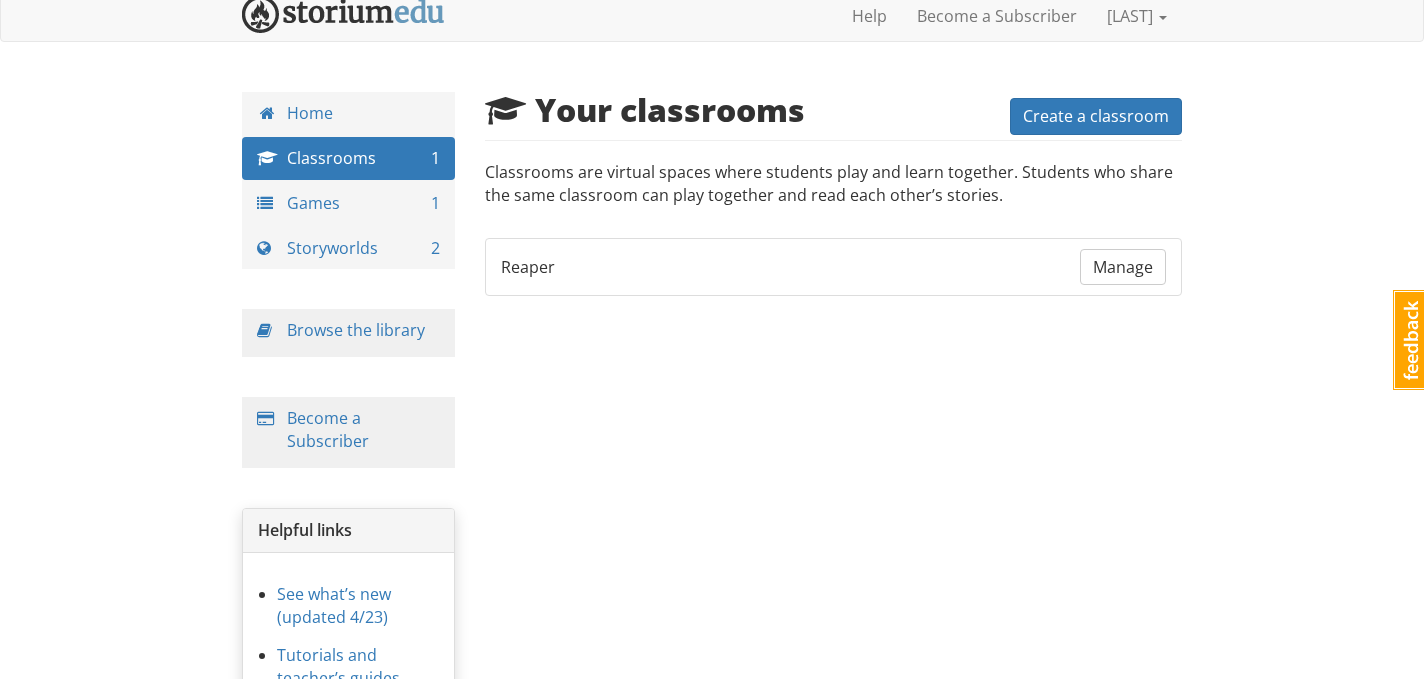 click on "Reaper Manage" at bounding box center [834, 267] 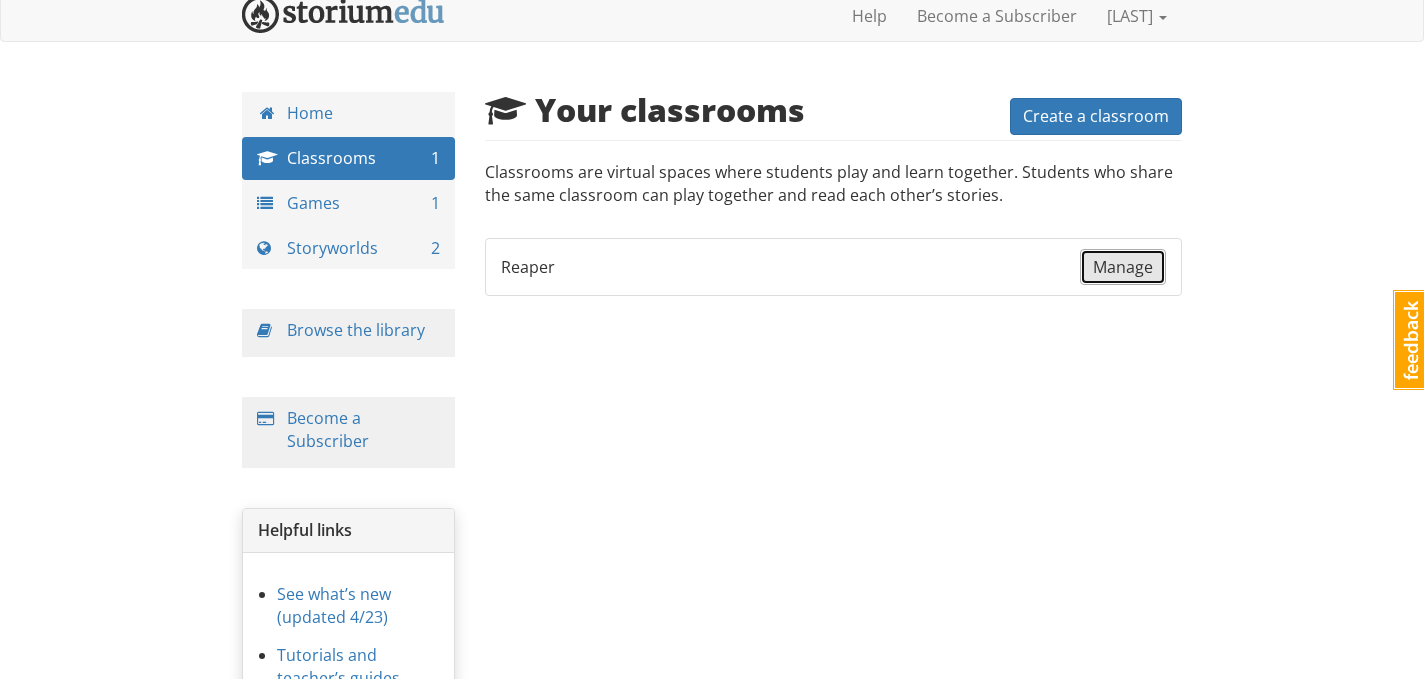 click on "Manage" at bounding box center [1123, 267] 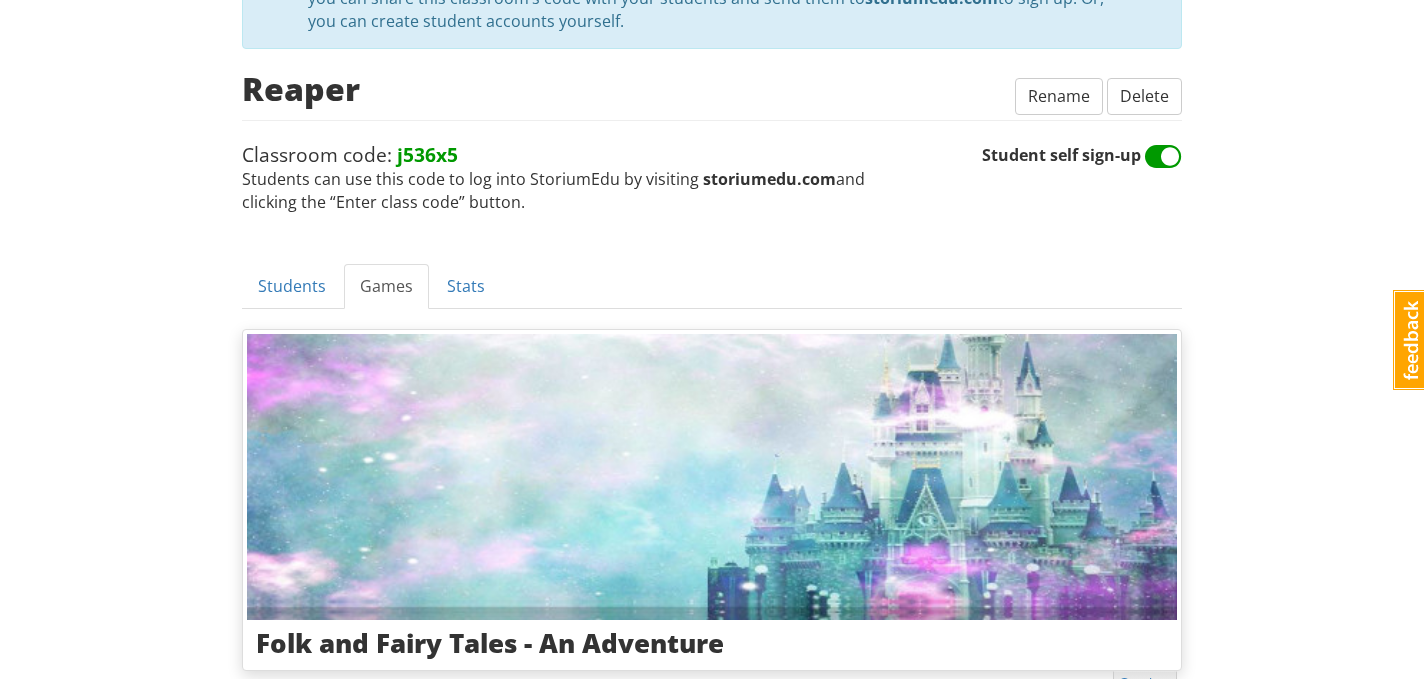 scroll, scrollTop: 125, scrollLeft: 0, axis: vertical 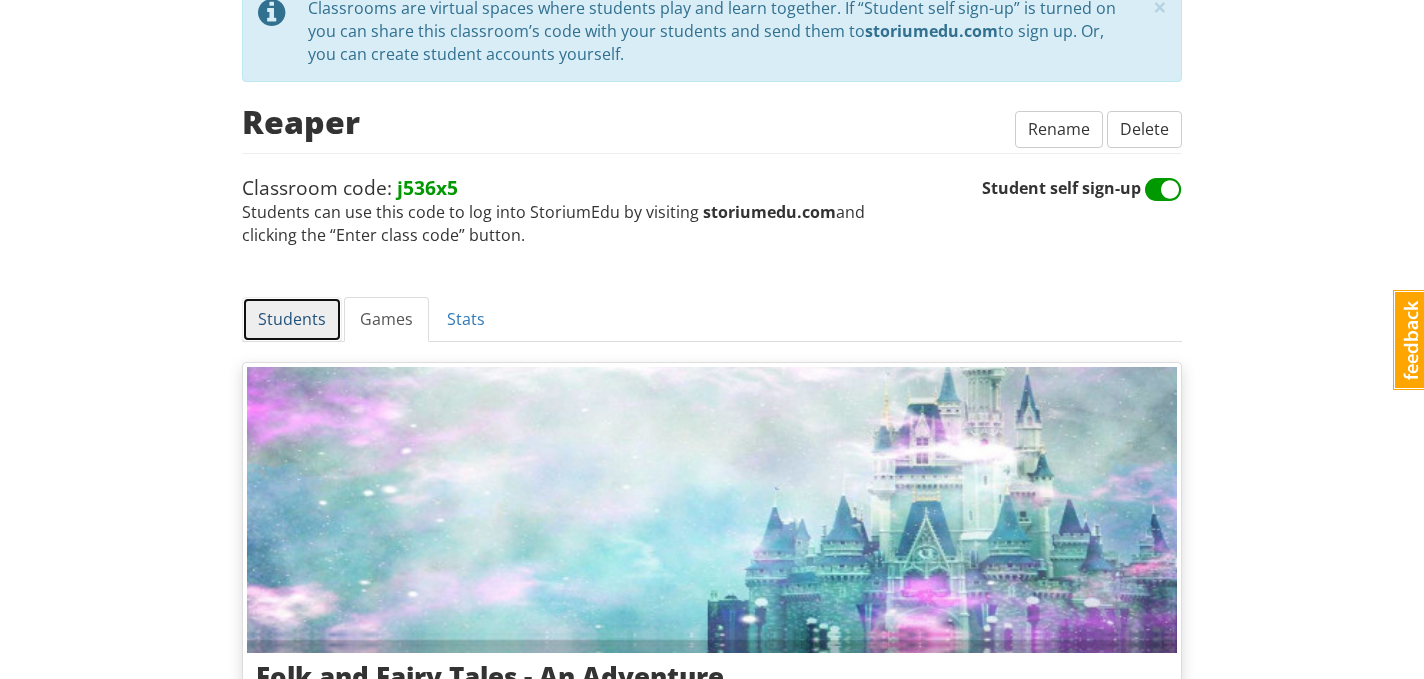 click on "Students" at bounding box center (292, 319) 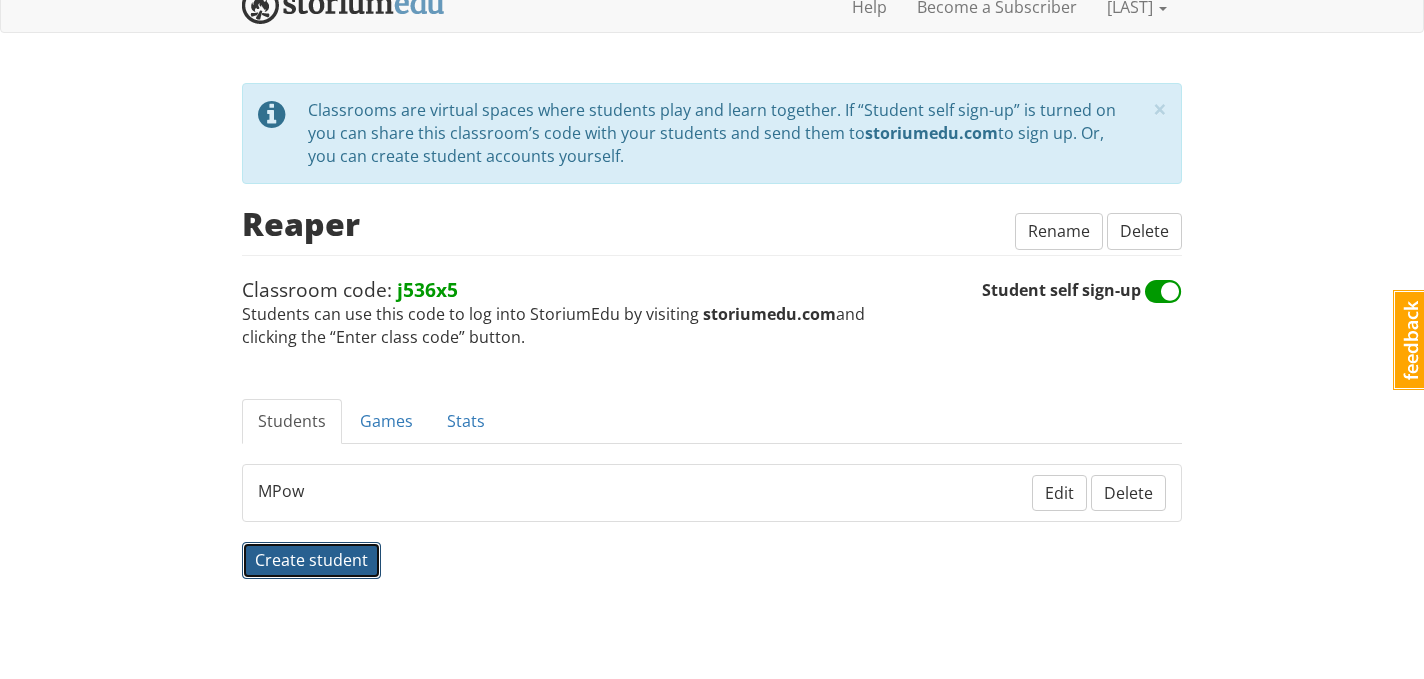 click on "Create student" at bounding box center [311, 560] 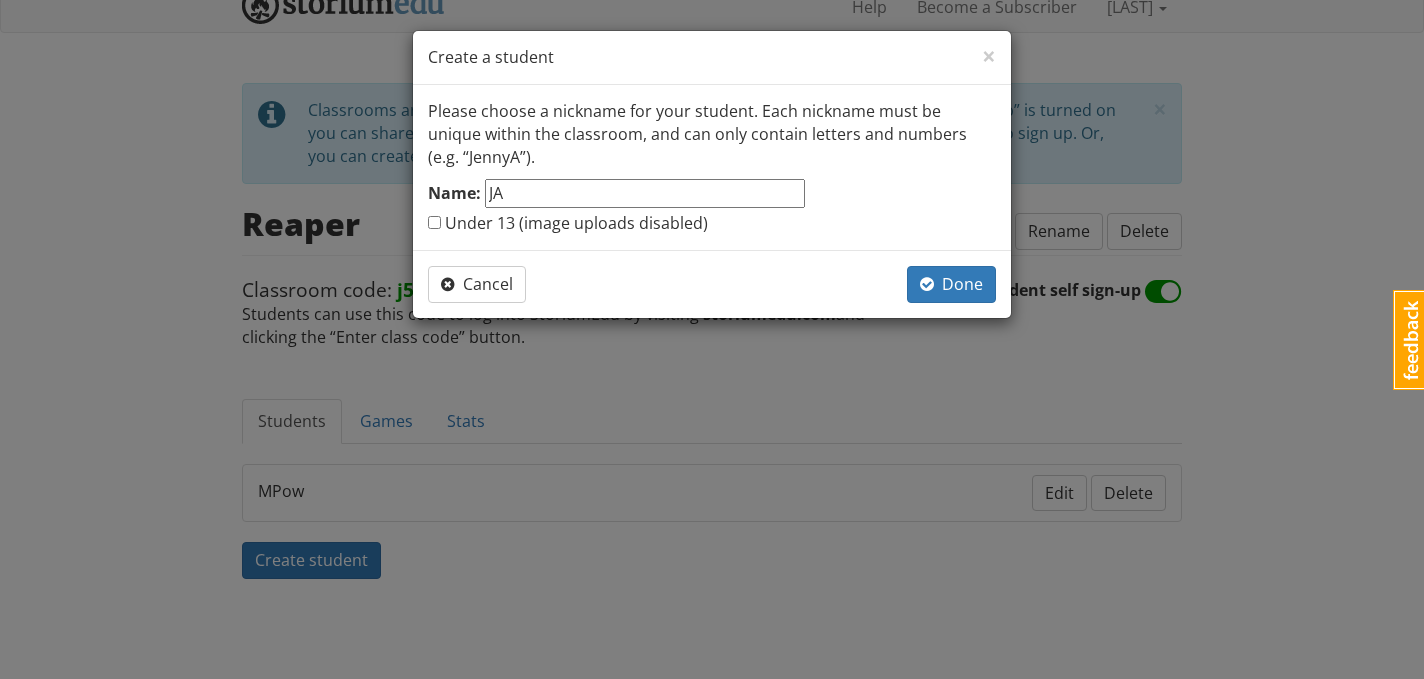 type on "J" 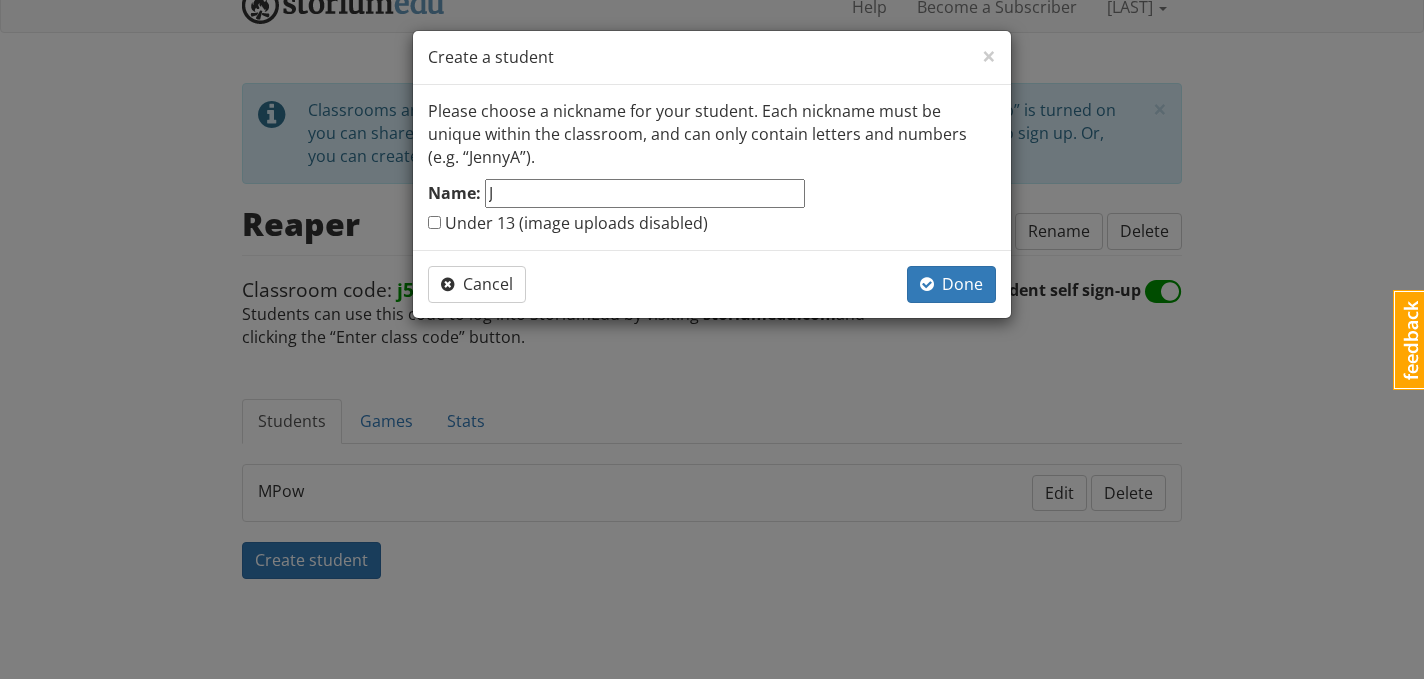 type on "[USERNAME]" 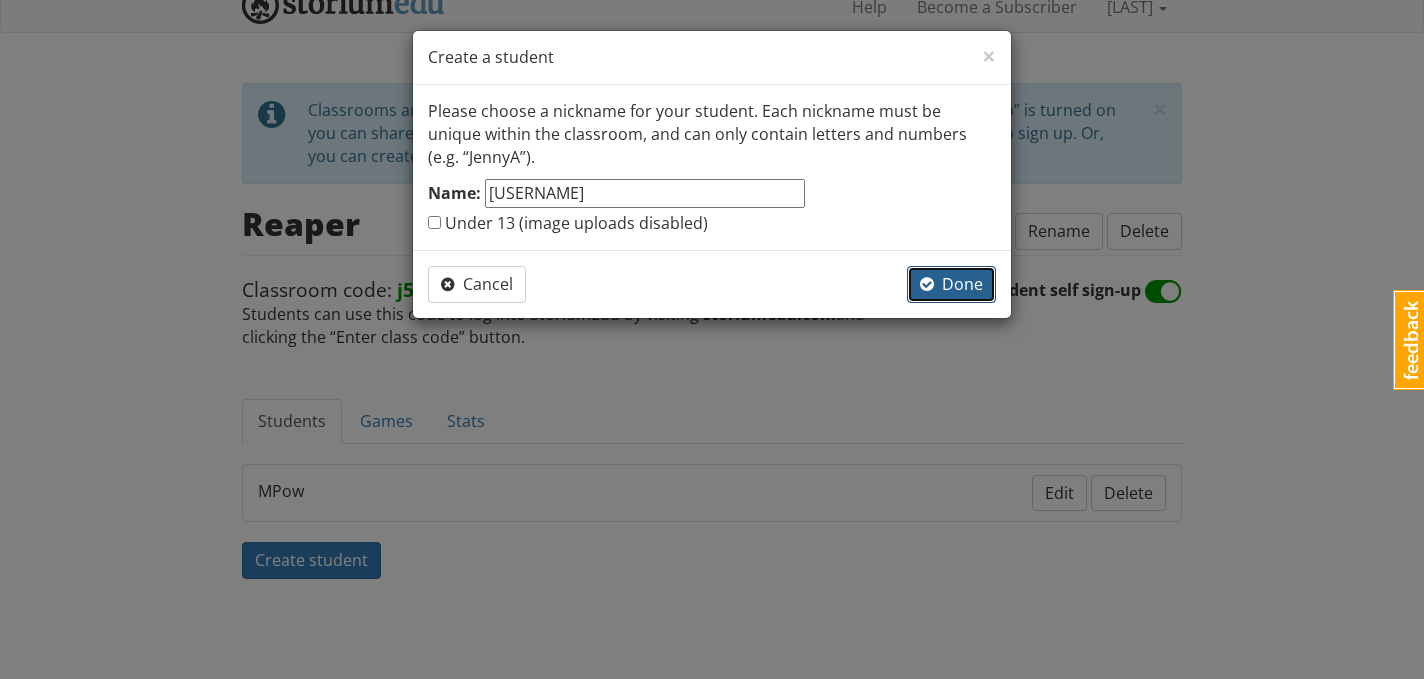 click at bounding box center (927, 284) 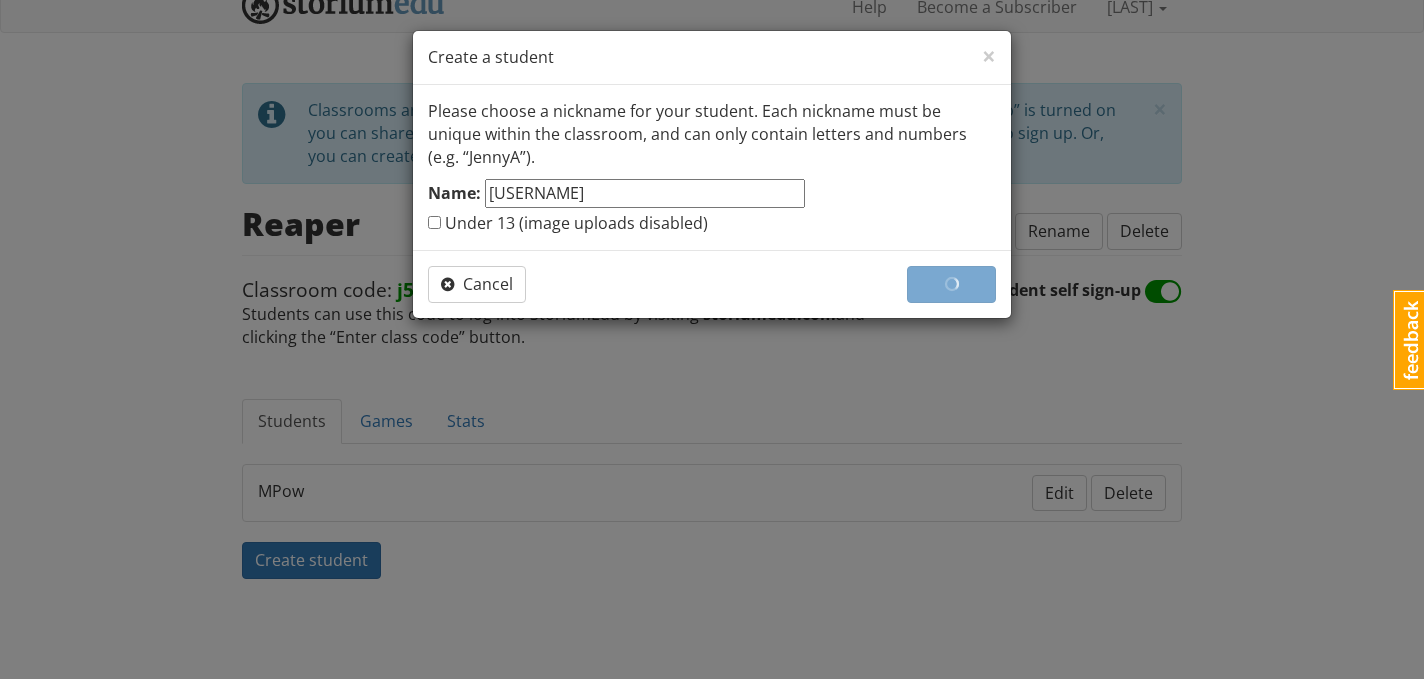 type 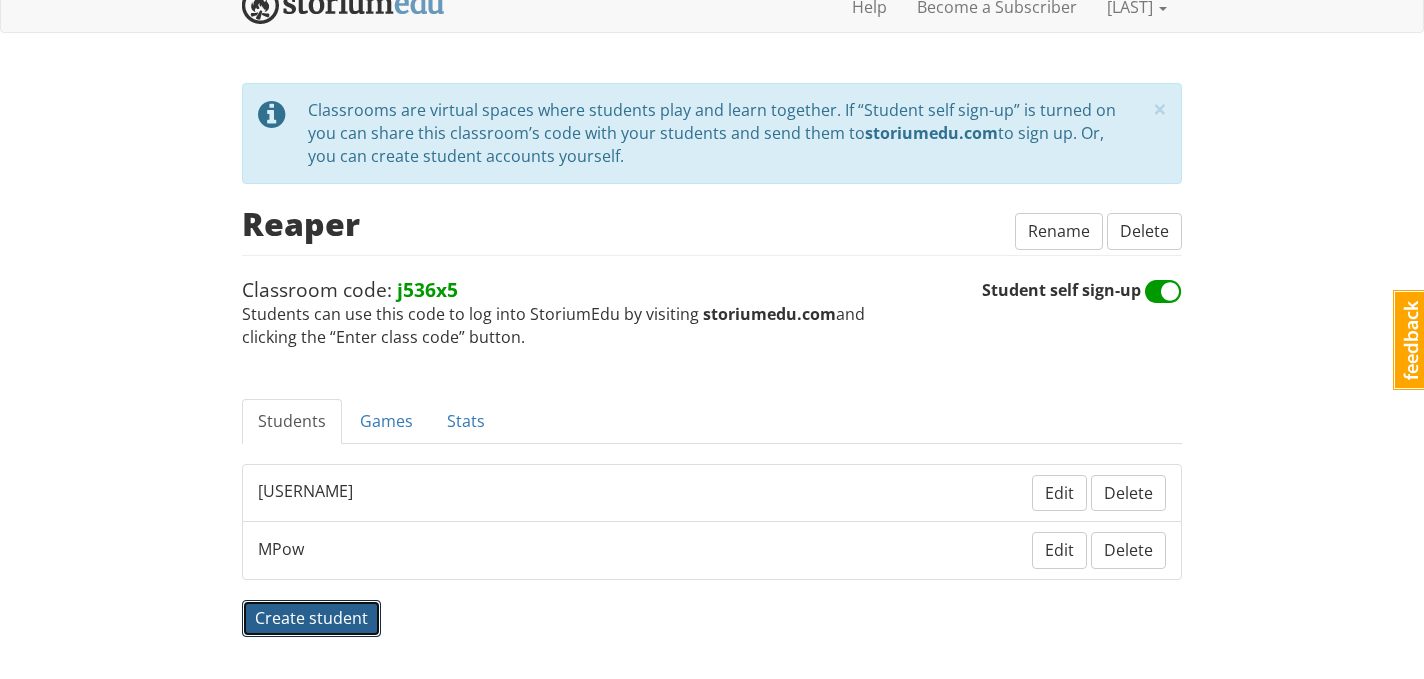 scroll, scrollTop: 80, scrollLeft: 0, axis: vertical 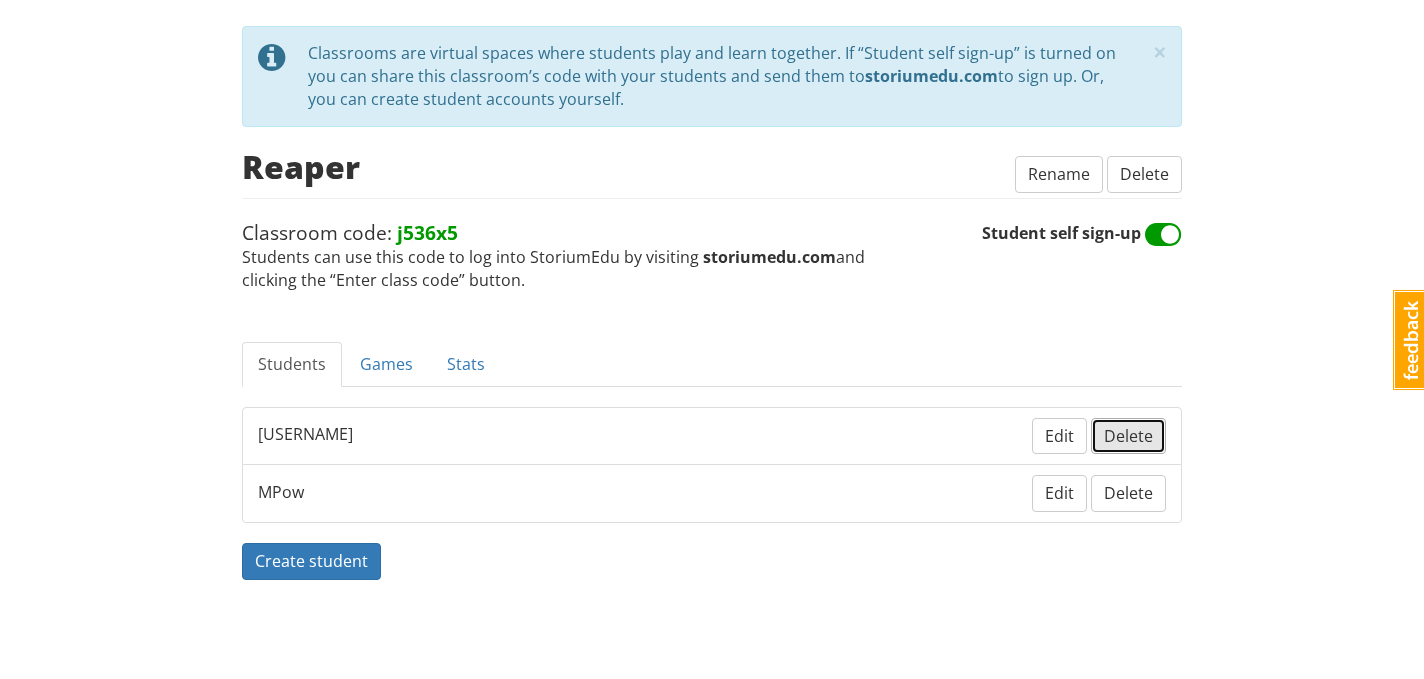 click on "Delete" at bounding box center (1128, 436) 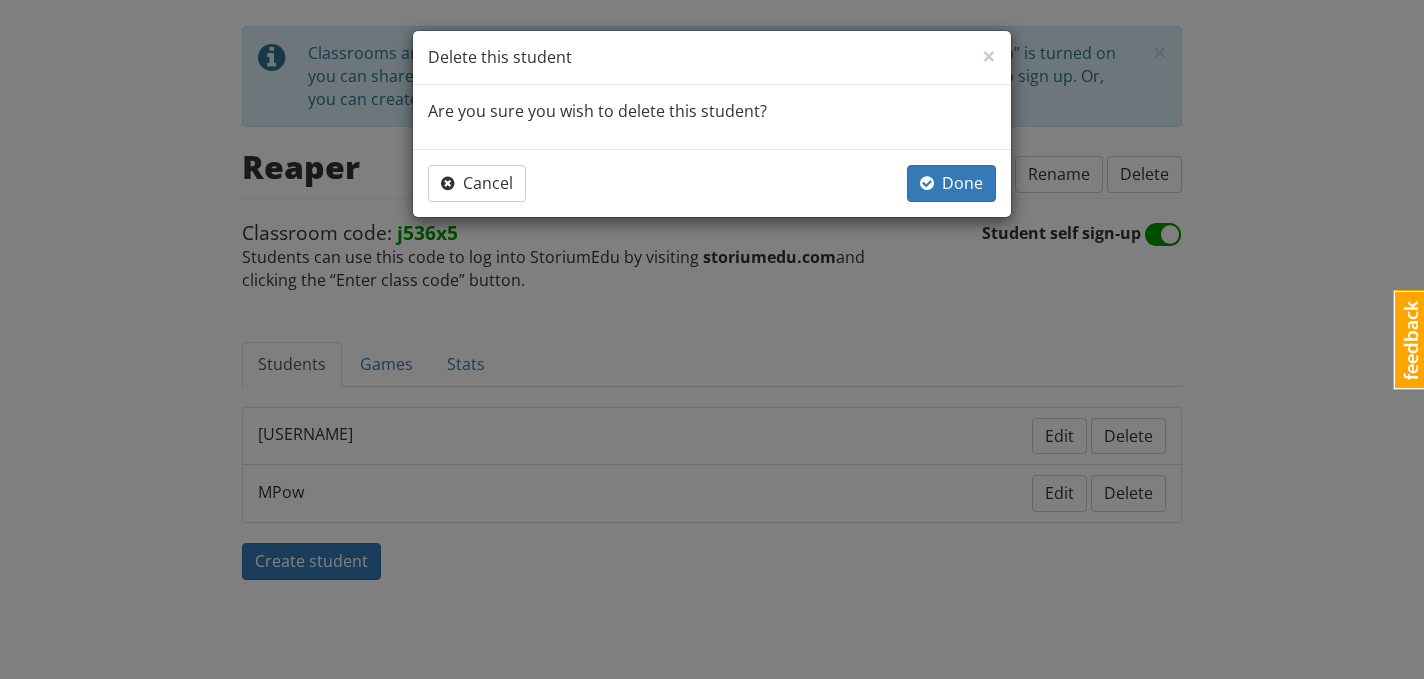 click on "Cancel Done" at bounding box center [712, 183] 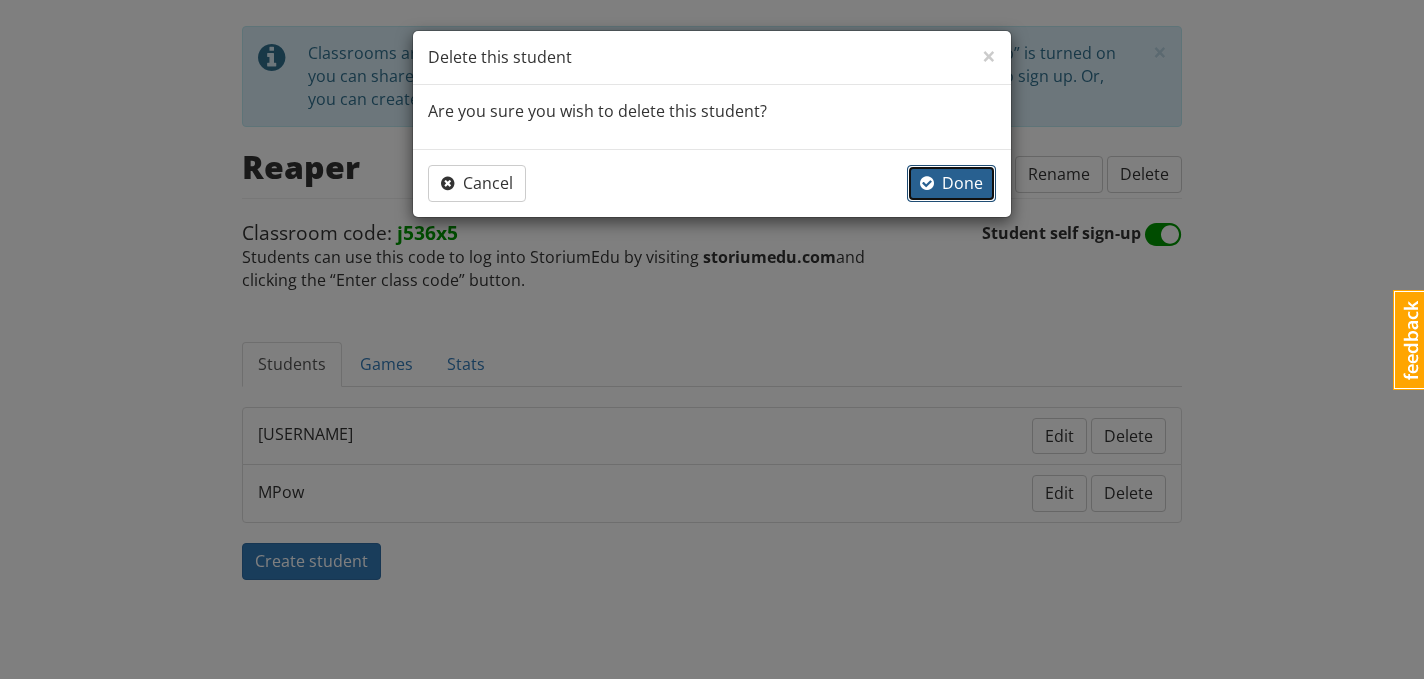 click on "Done" at bounding box center [951, 183] 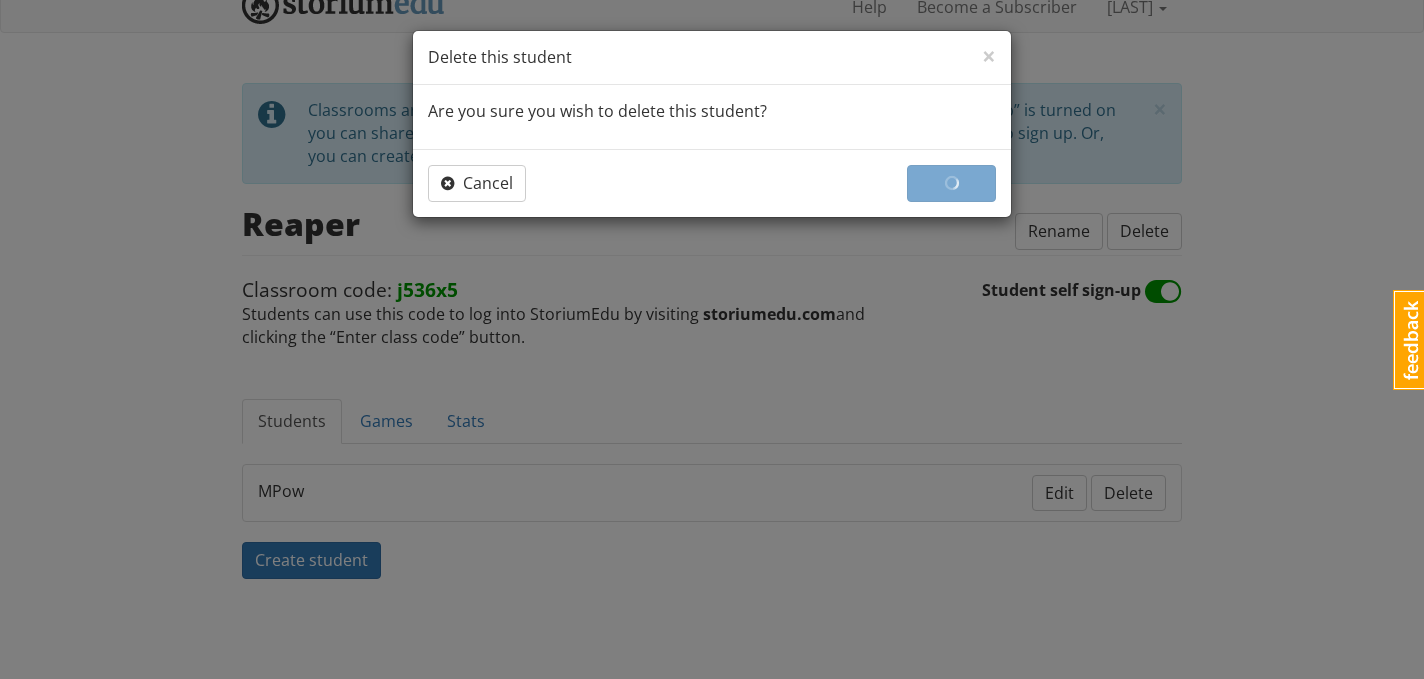 scroll, scrollTop: 23, scrollLeft: 0, axis: vertical 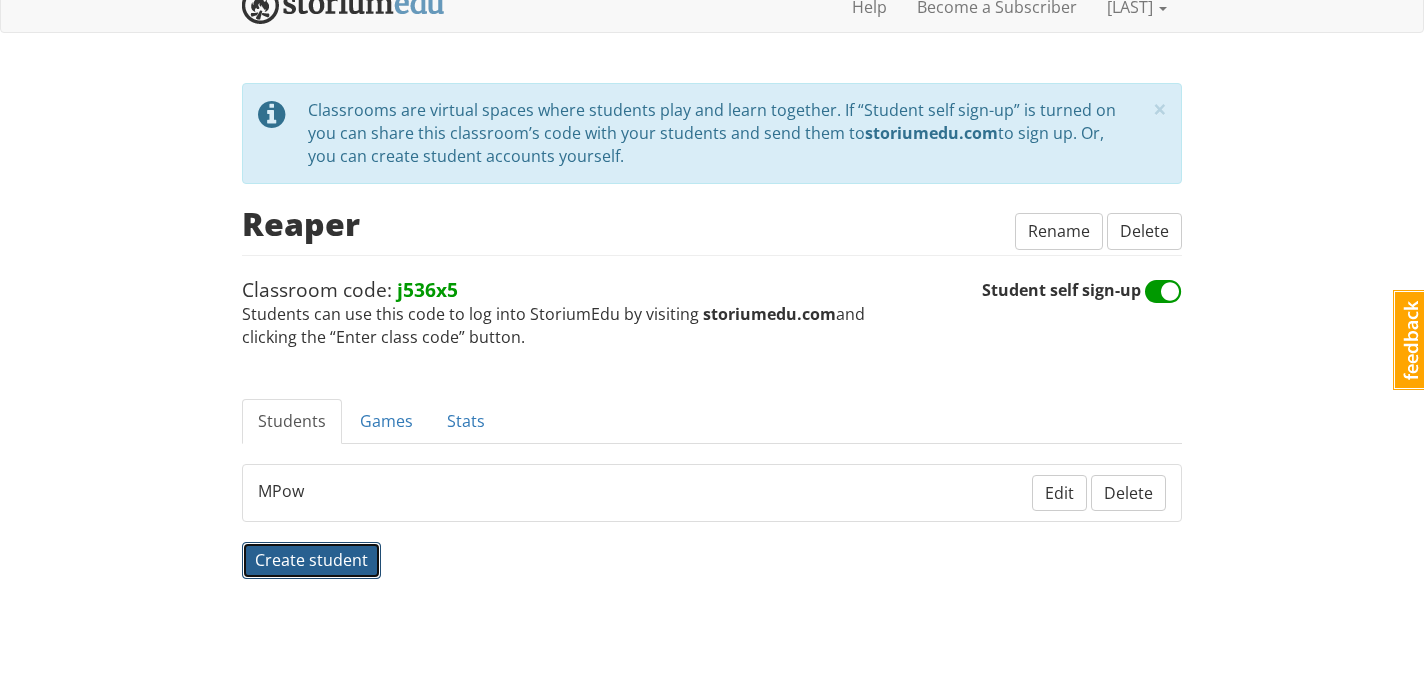 click on "Create student" at bounding box center (311, 560) 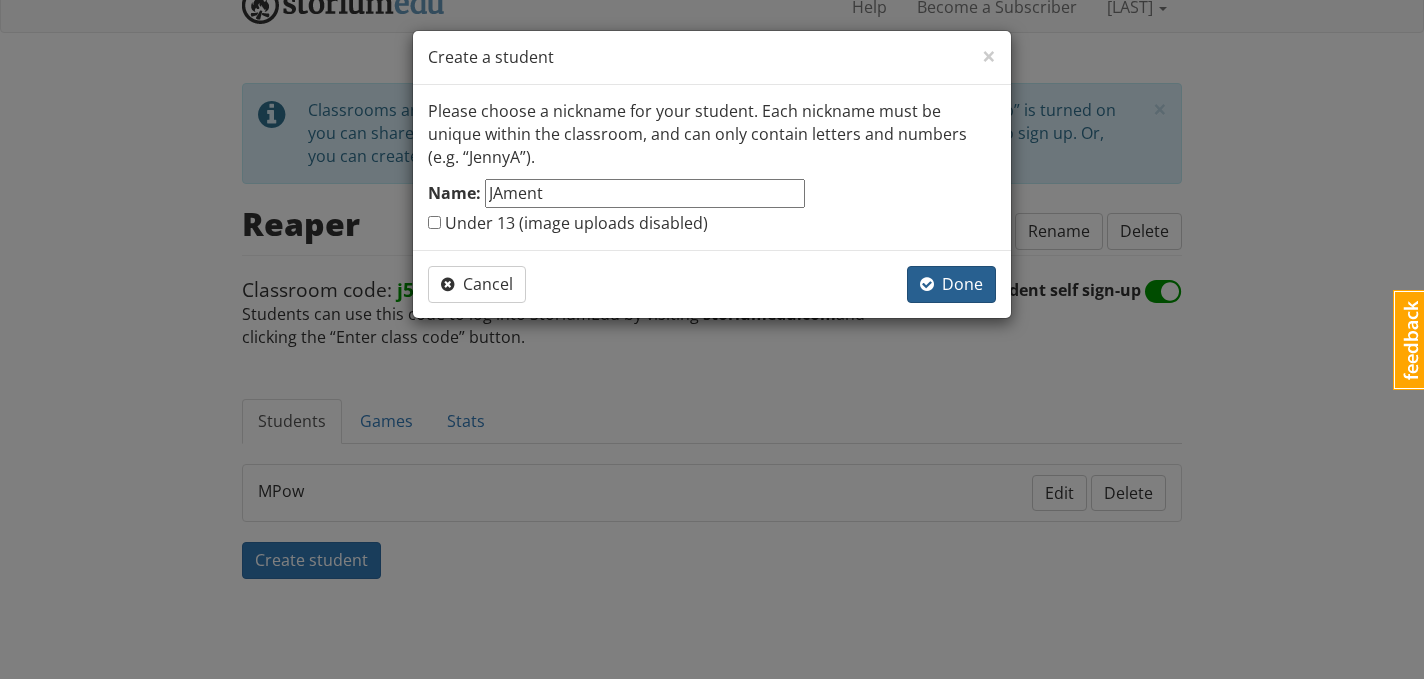 type on "JAment" 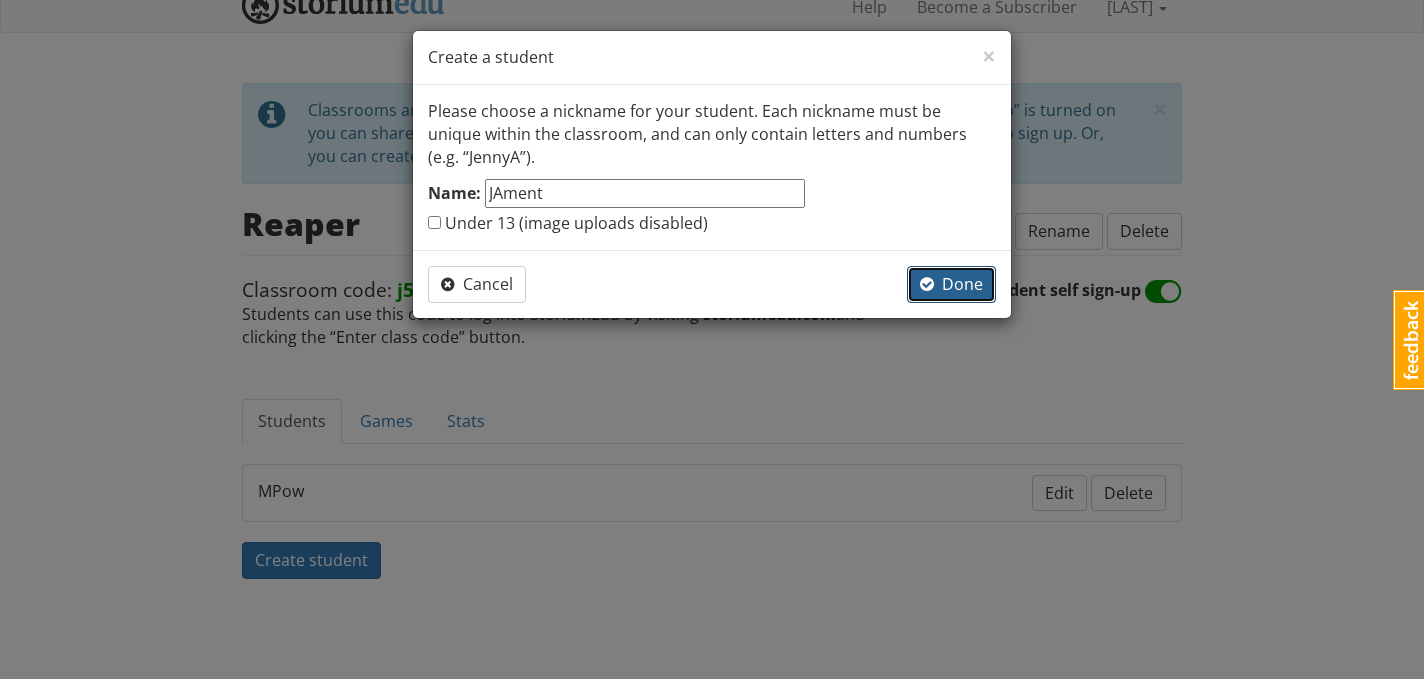 click on "Done" at bounding box center (951, 284) 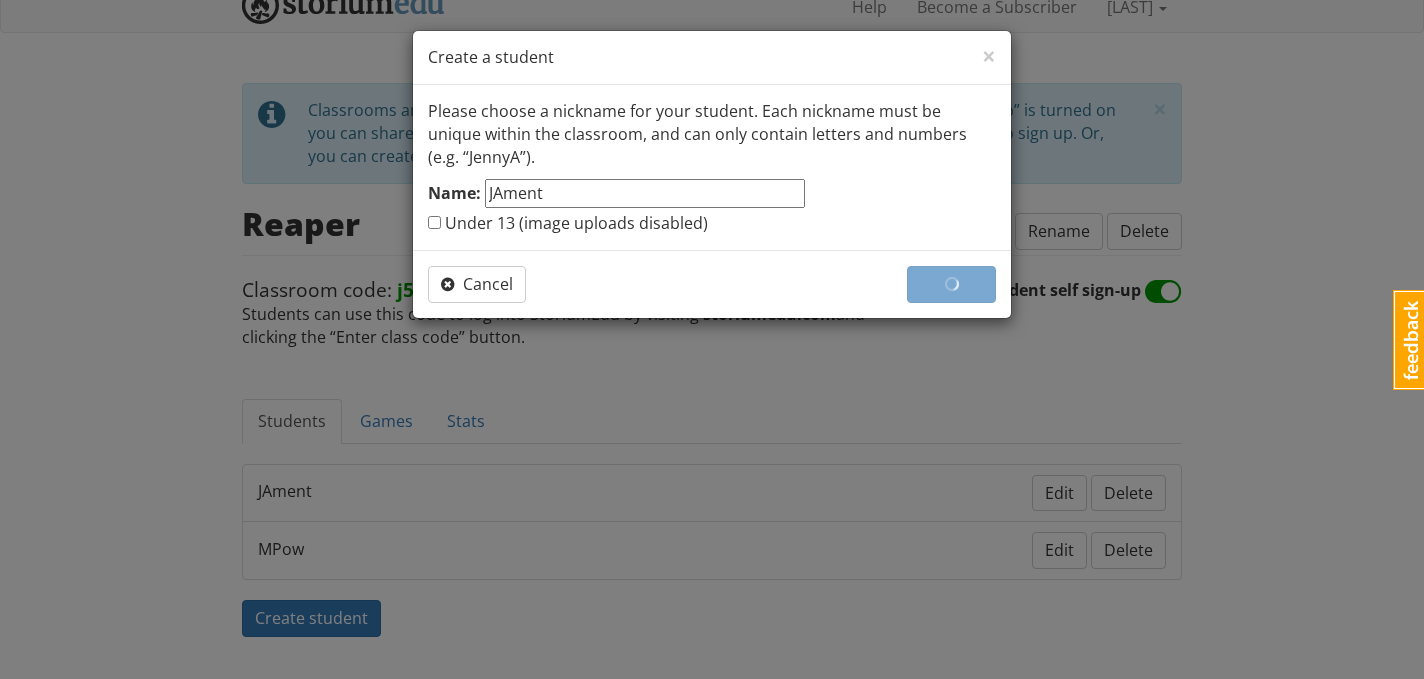 type 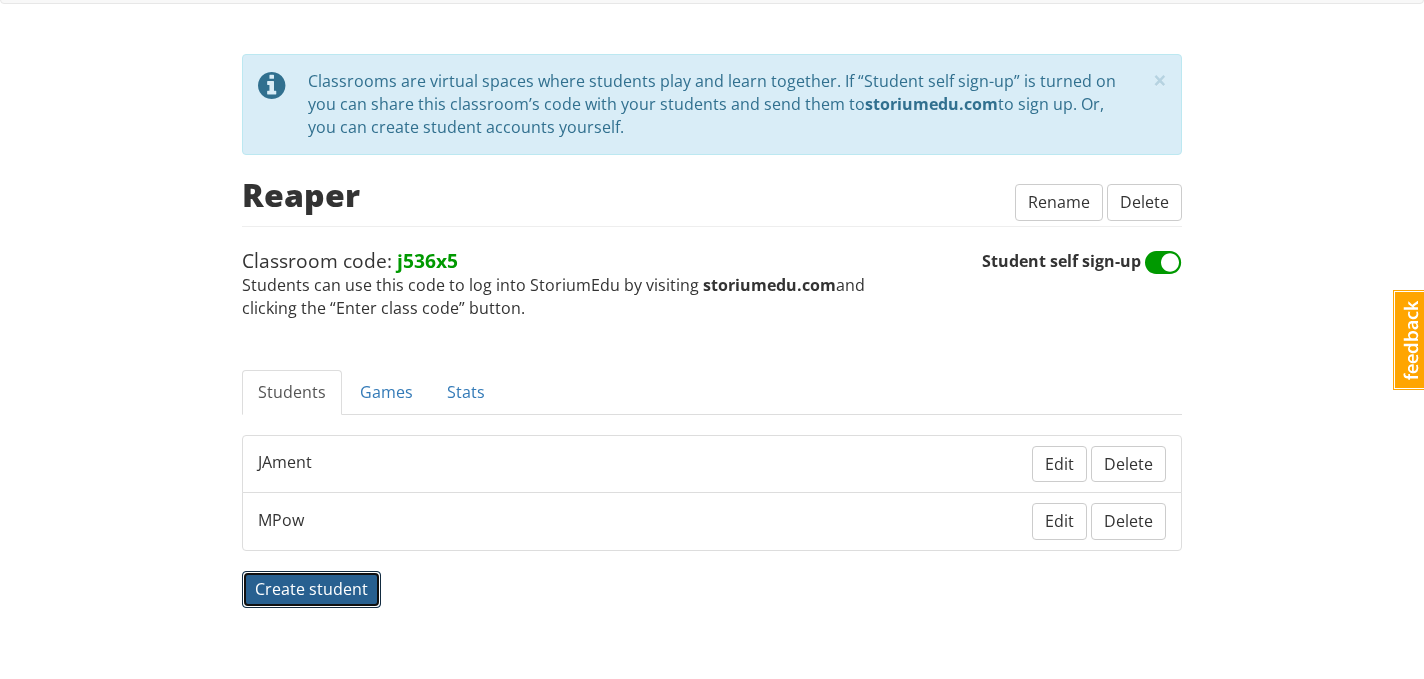 scroll, scrollTop: 80, scrollLeft: 0, axis: vertical 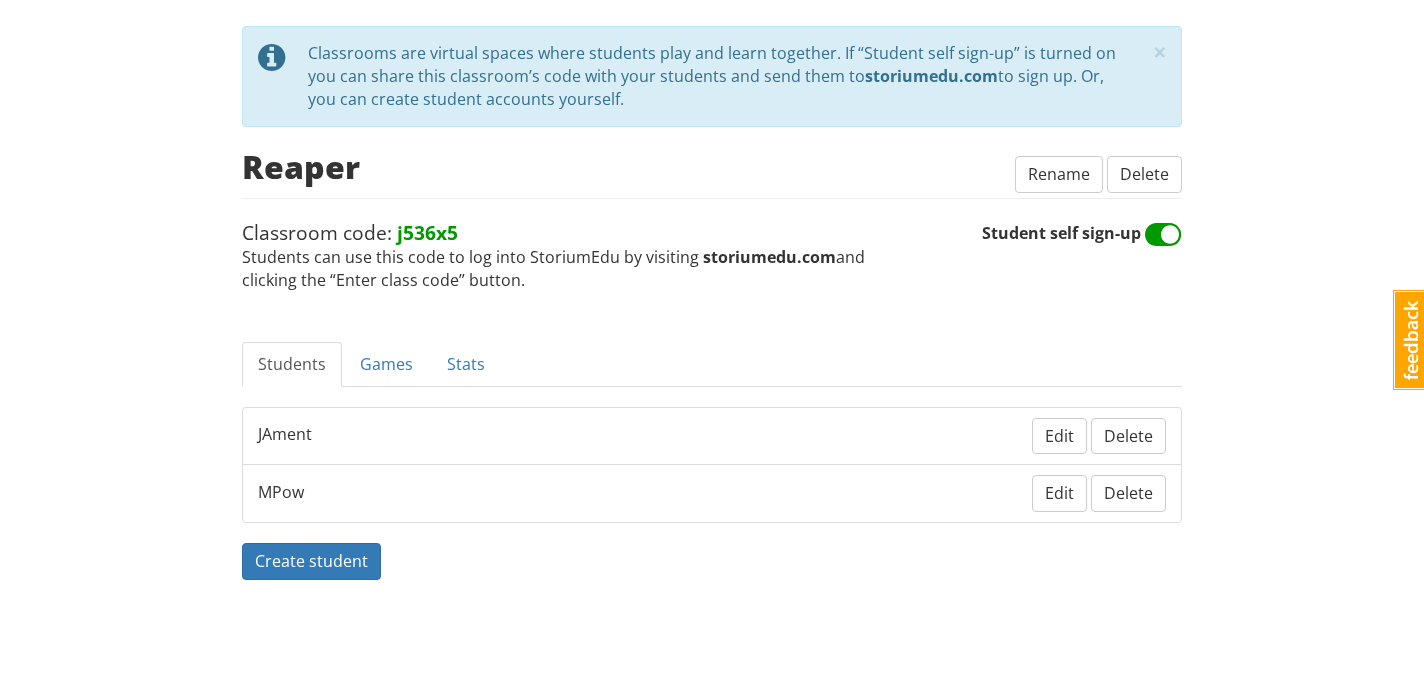 click on "MPow Edit   Delete" at bounding box center (712, 493) 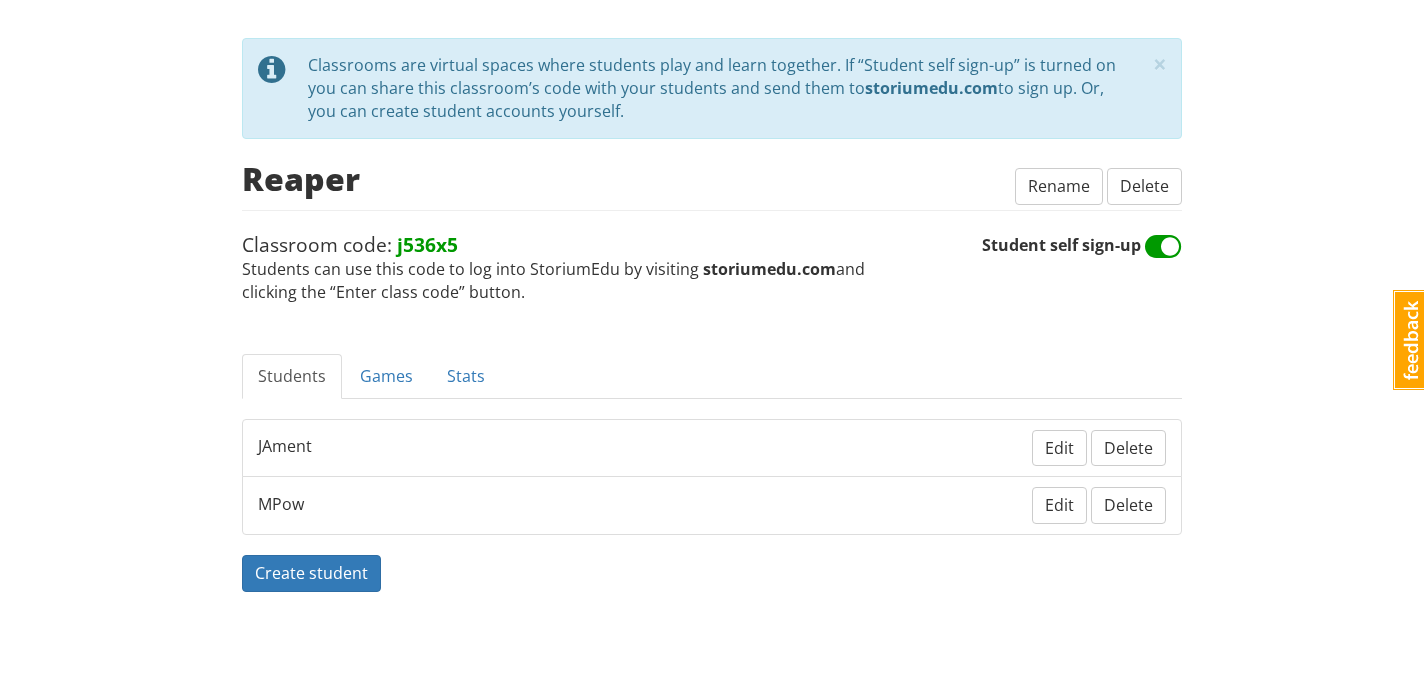 scroll, scrollTop: 56, scrollLeft: 0, axis: vertical 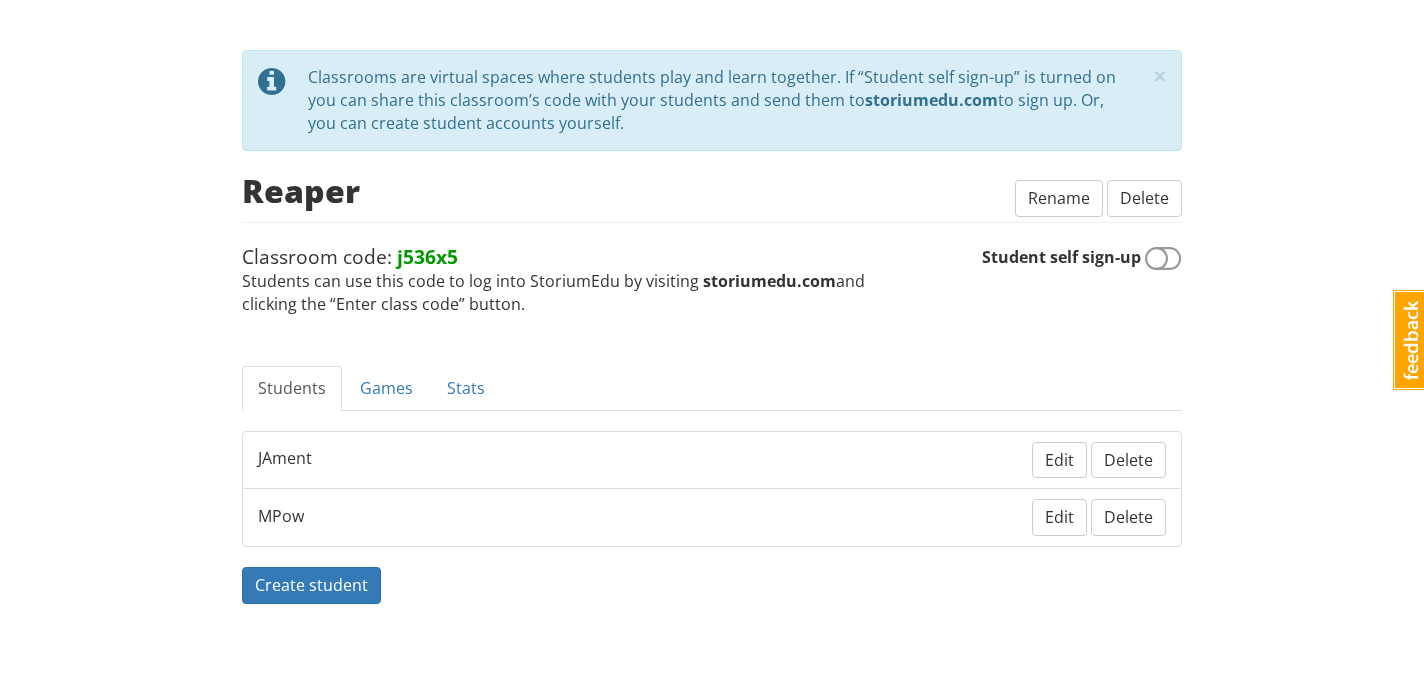 checkbox on "true" 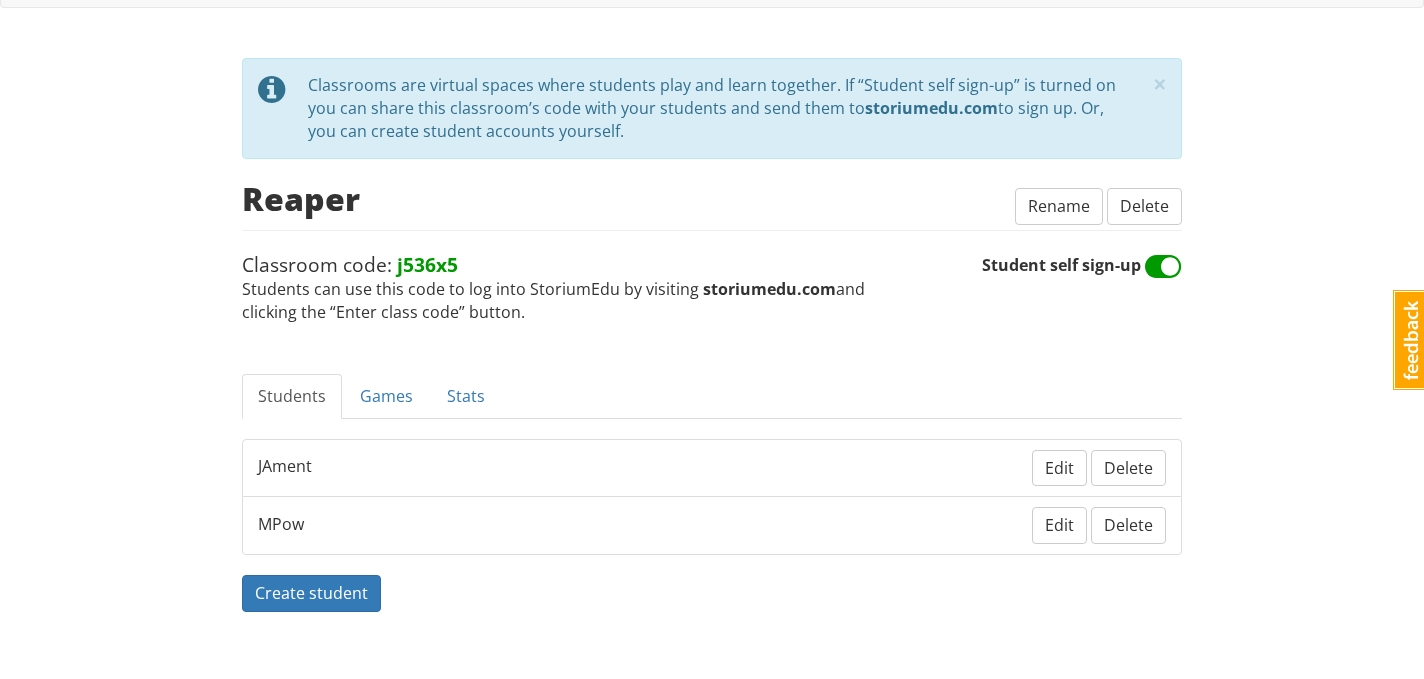 scroll, scrollTop: 51, scrollLeft: 0, axis: vertical 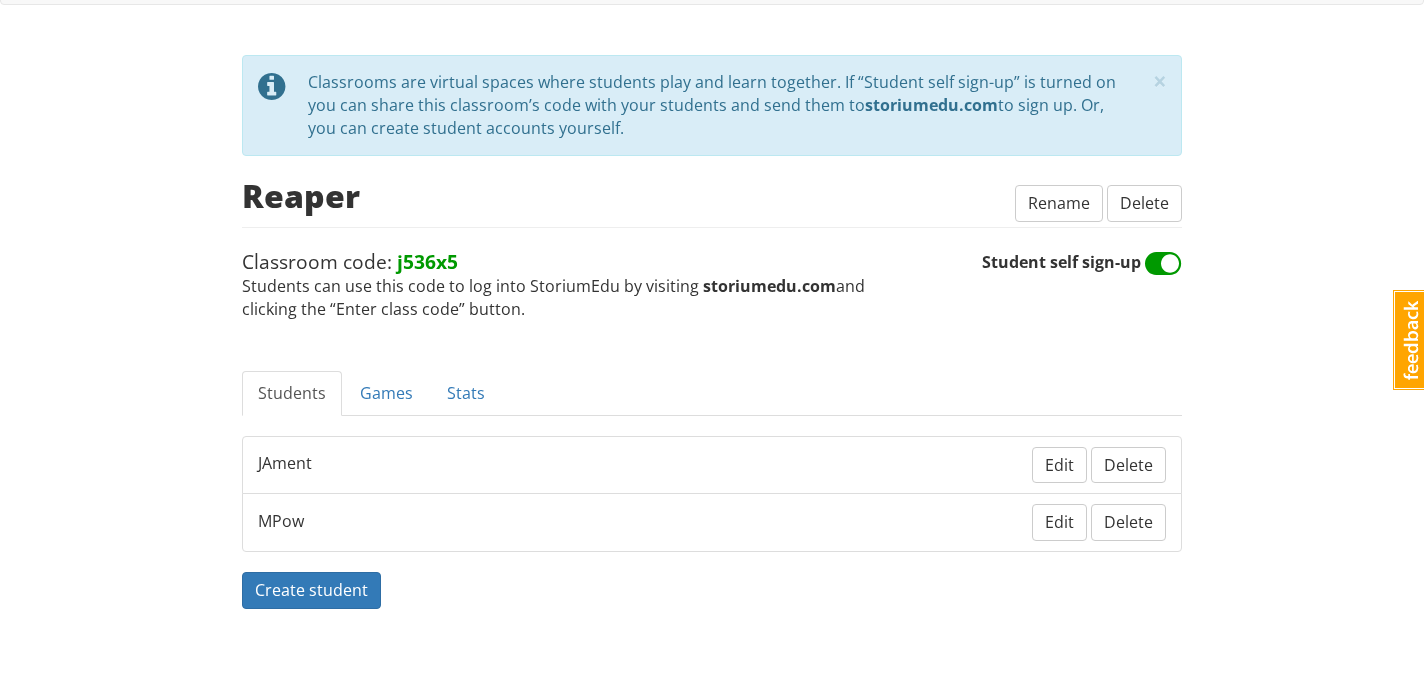click at bounding box center [1163, 264] 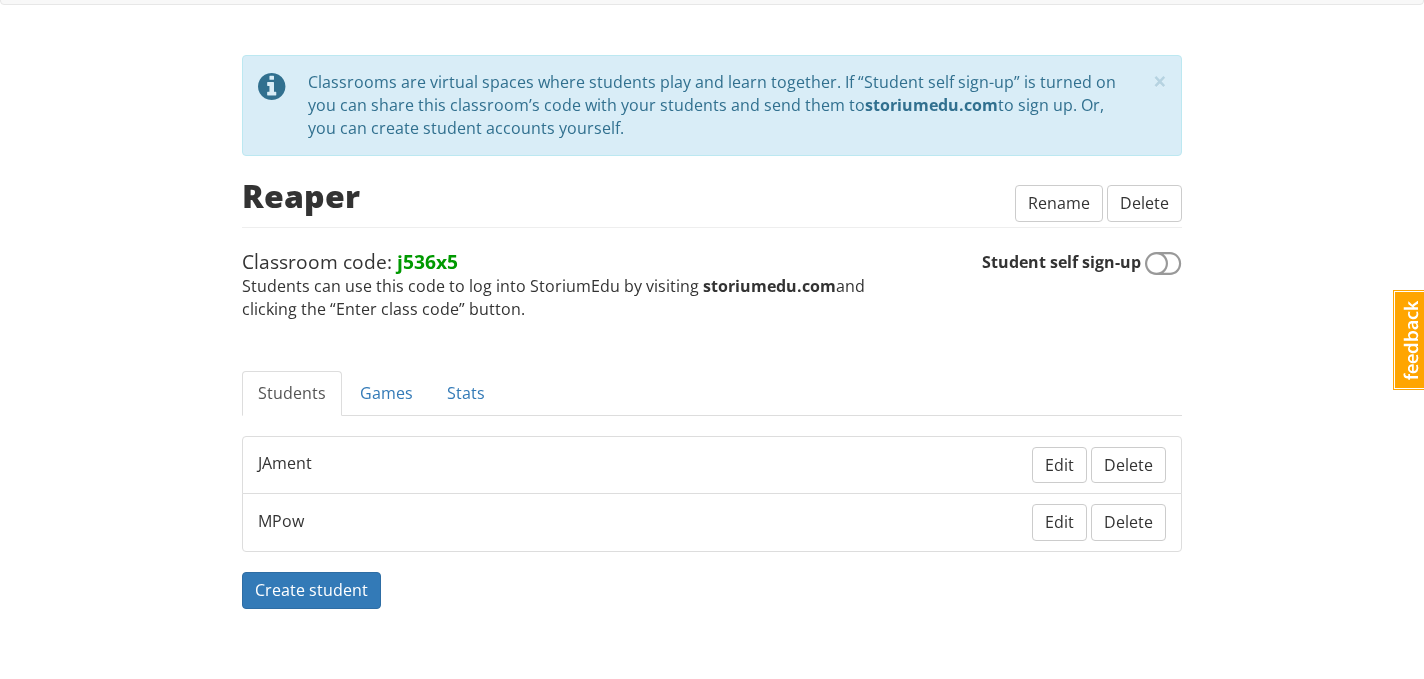 click at bounding box center (1163, 264) 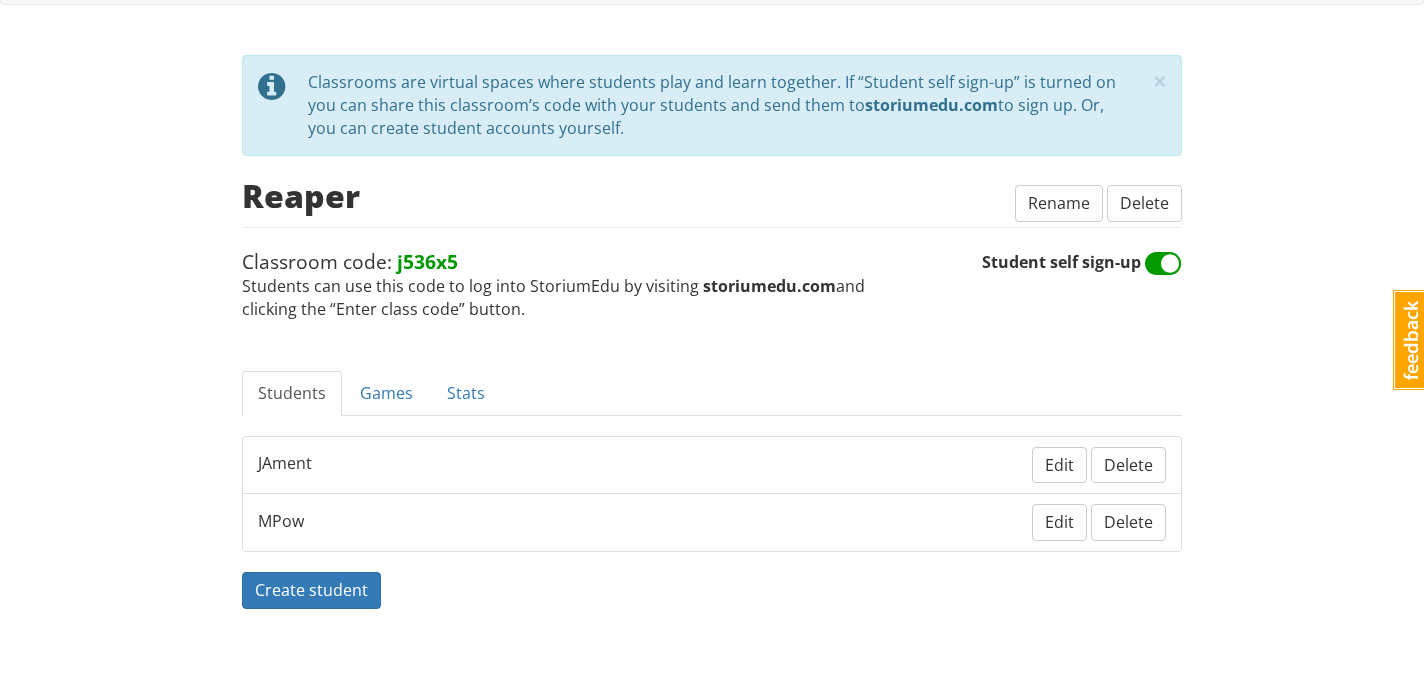 scroll, scrollTop: 80, scrollLeft: 0, axis: vertical 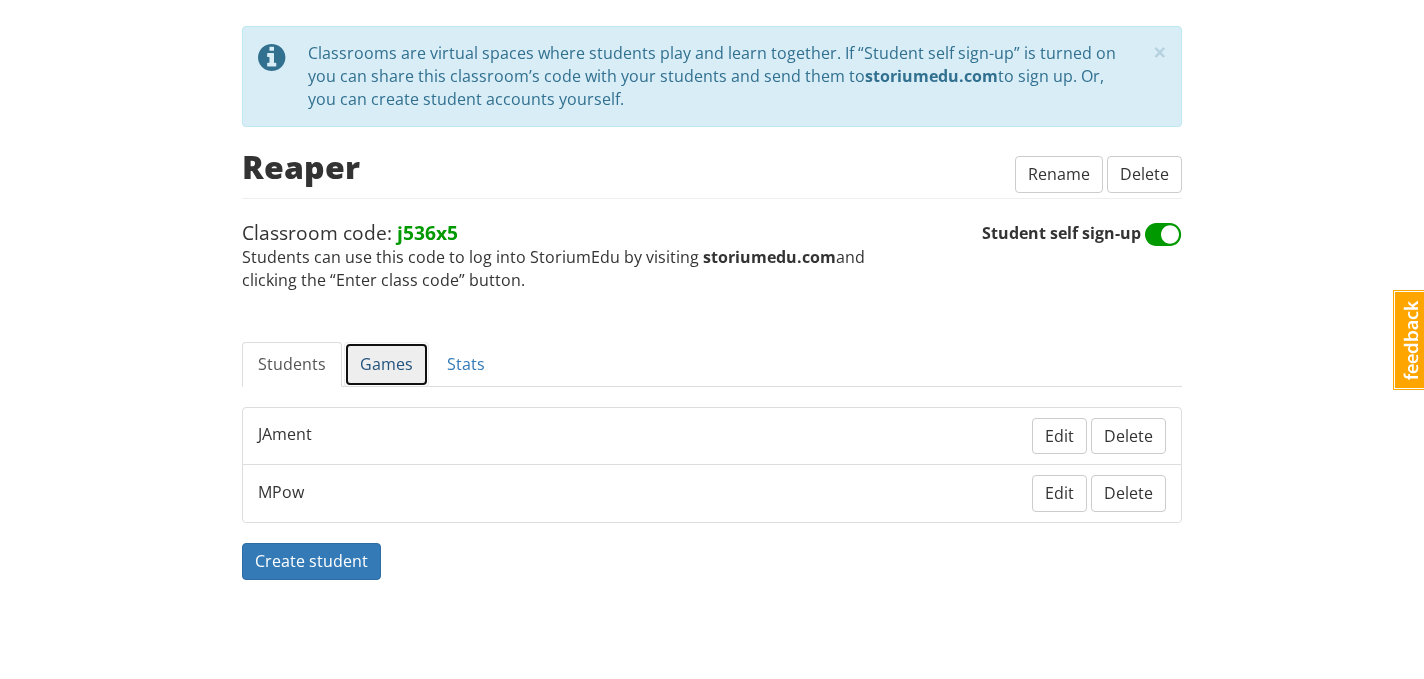 click on "Games" at bounding box center (386, 364) 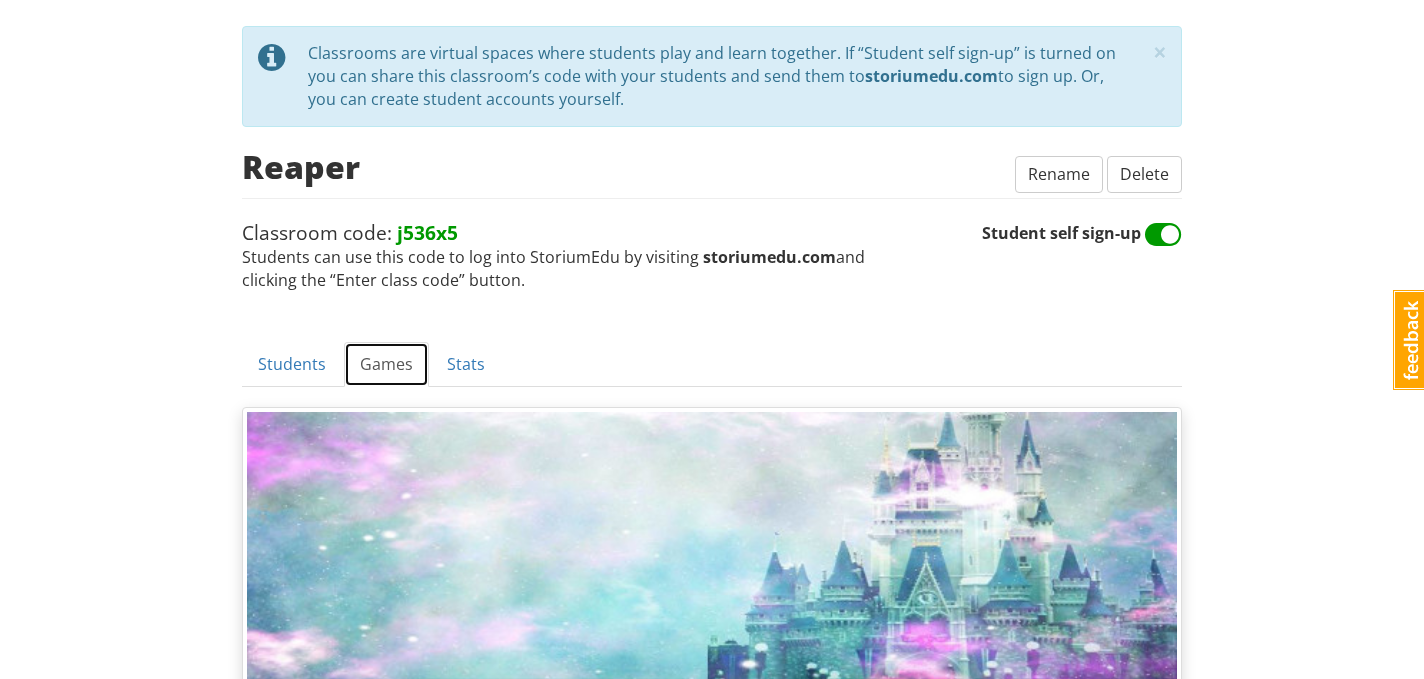 scroll, scrollTop: 339, scrollLeft: 0, axis: vertical 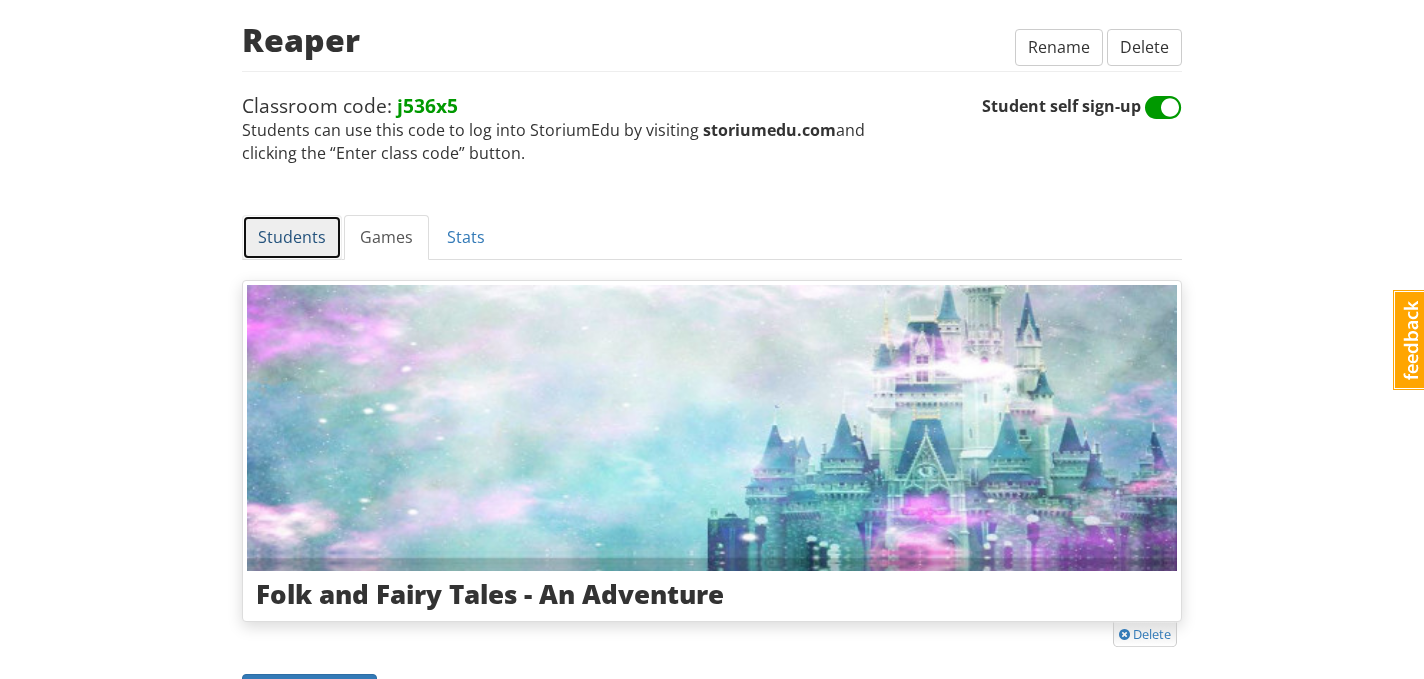 click on "Students" at bounding box center [292, 237] 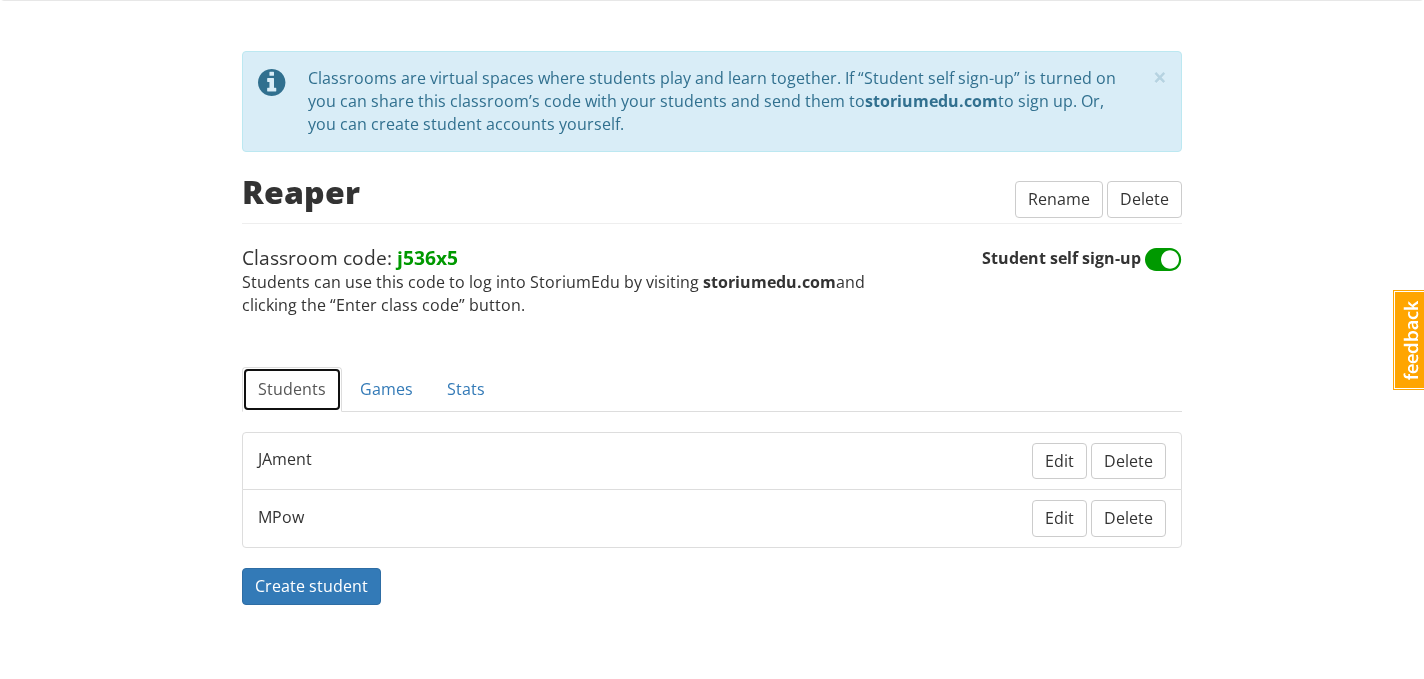 scroll, scrollTop: 57, scrollLeft: 0, axis: vertical 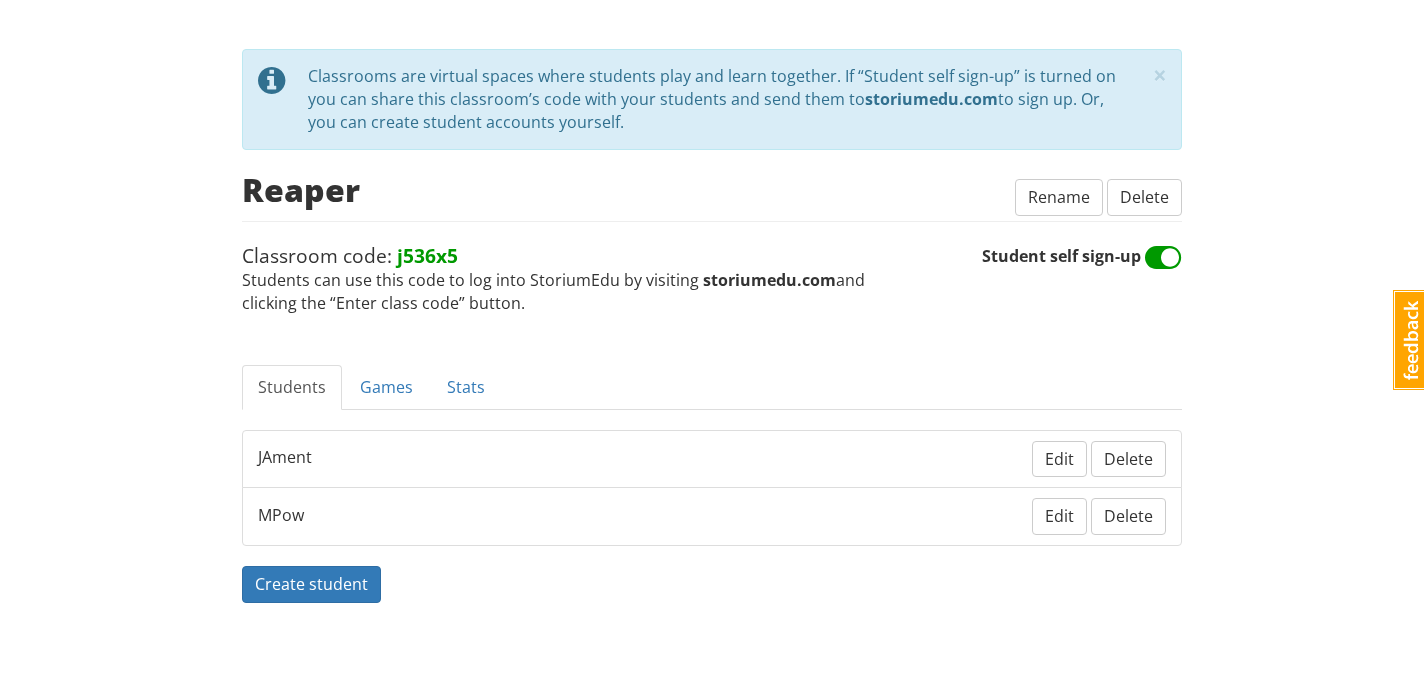 click at bounding box center (1163, 258) 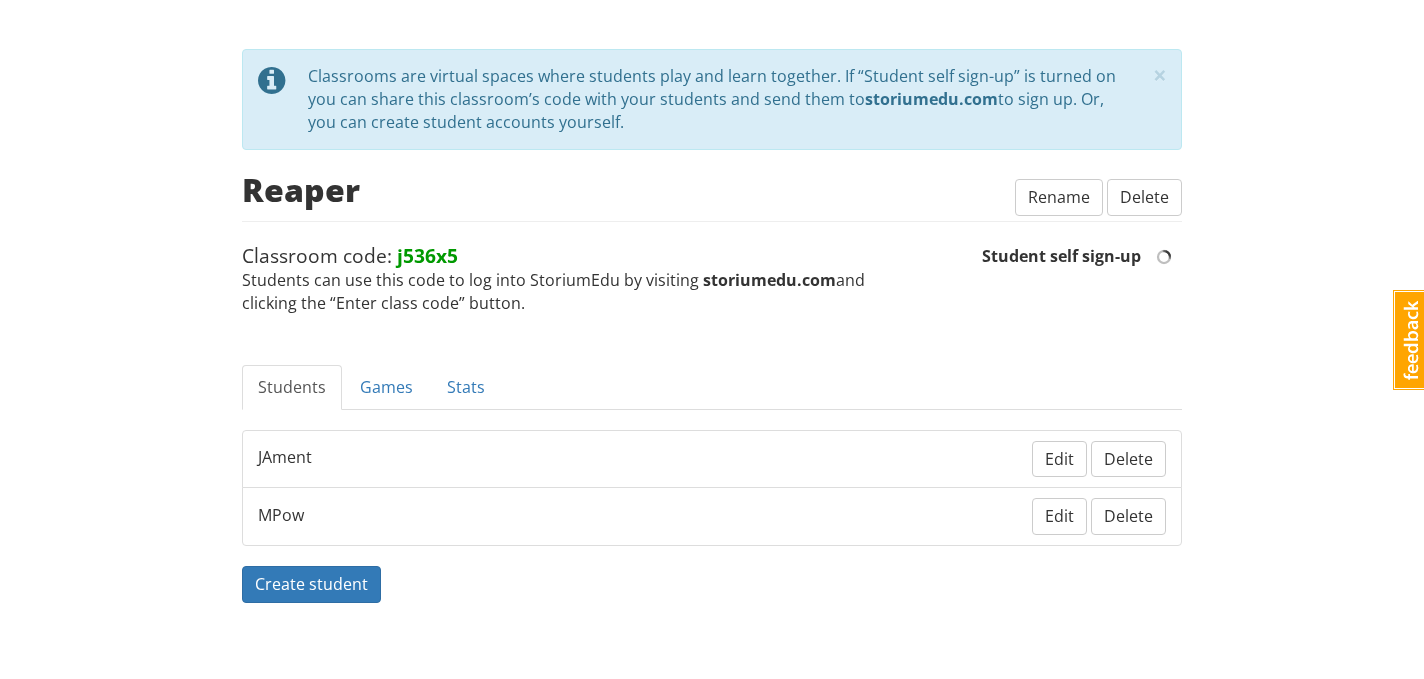 checkbox on "false" 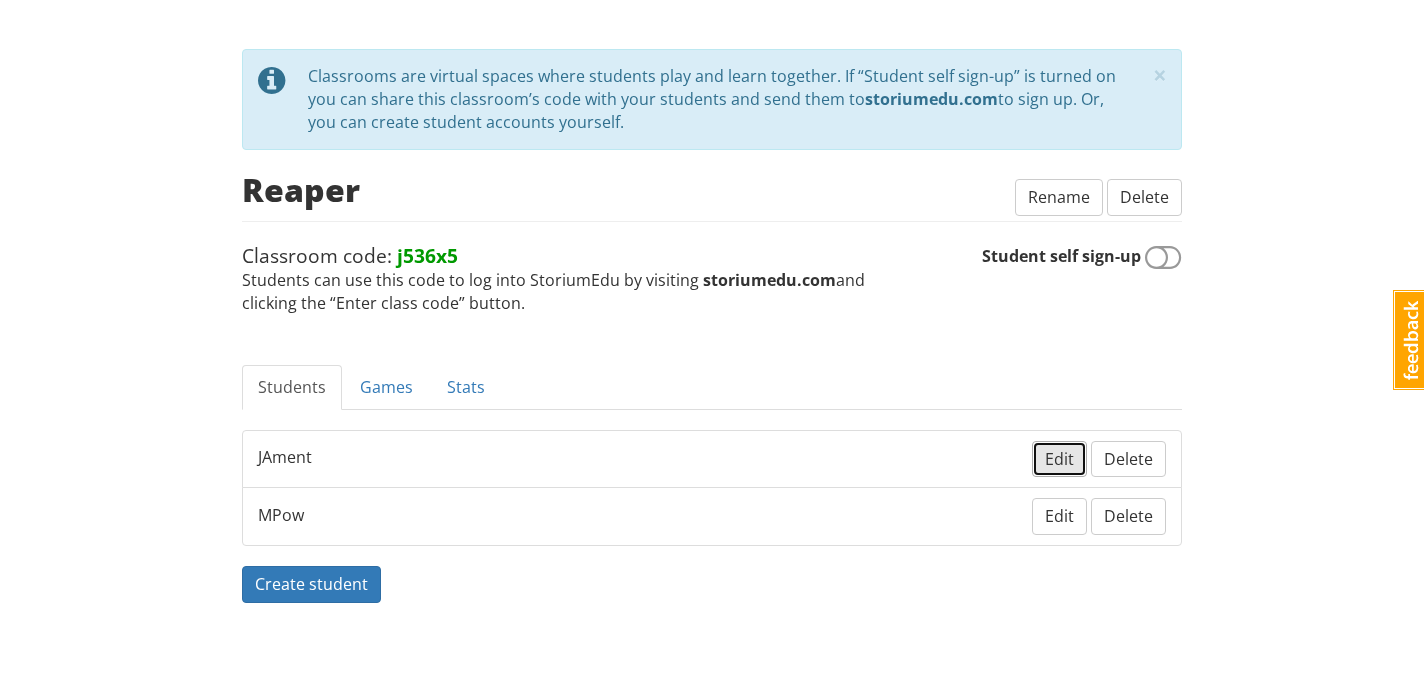 click on "Edit" at bounding box center [1059, 459] 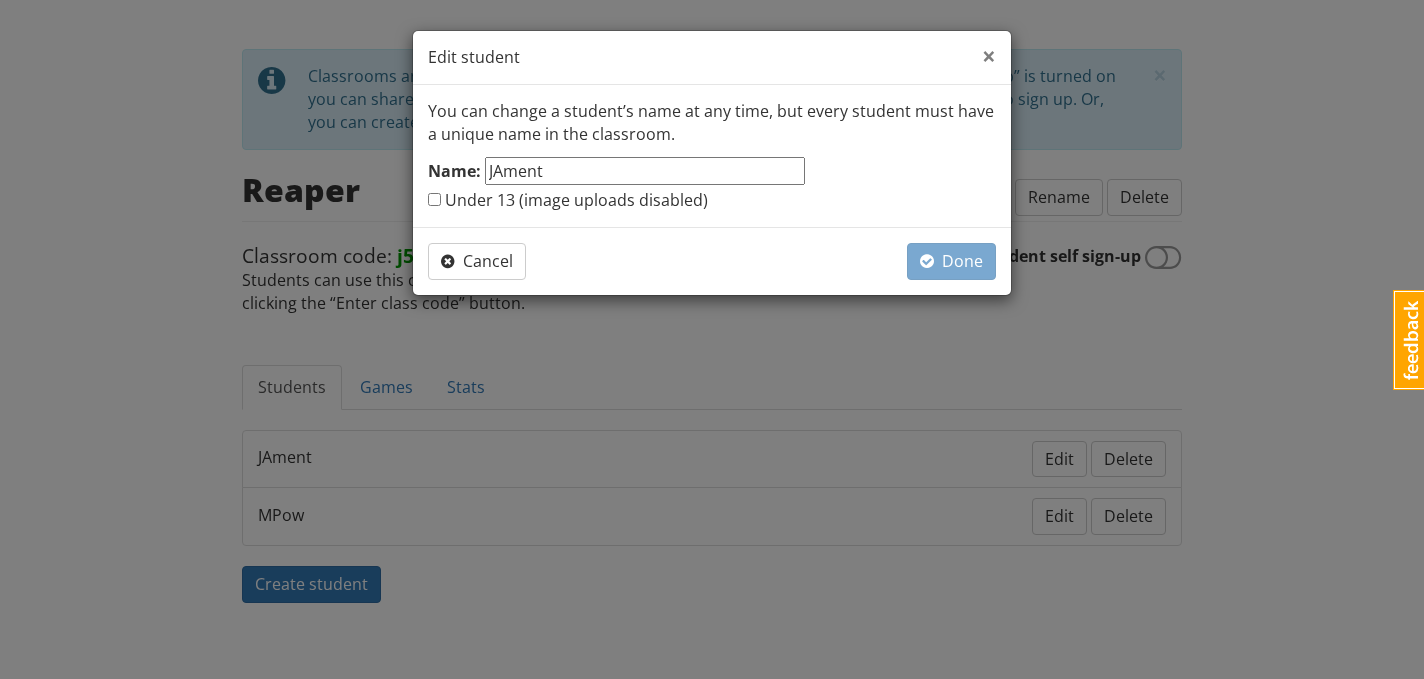 click on "×" at bounding box center (989, 55) 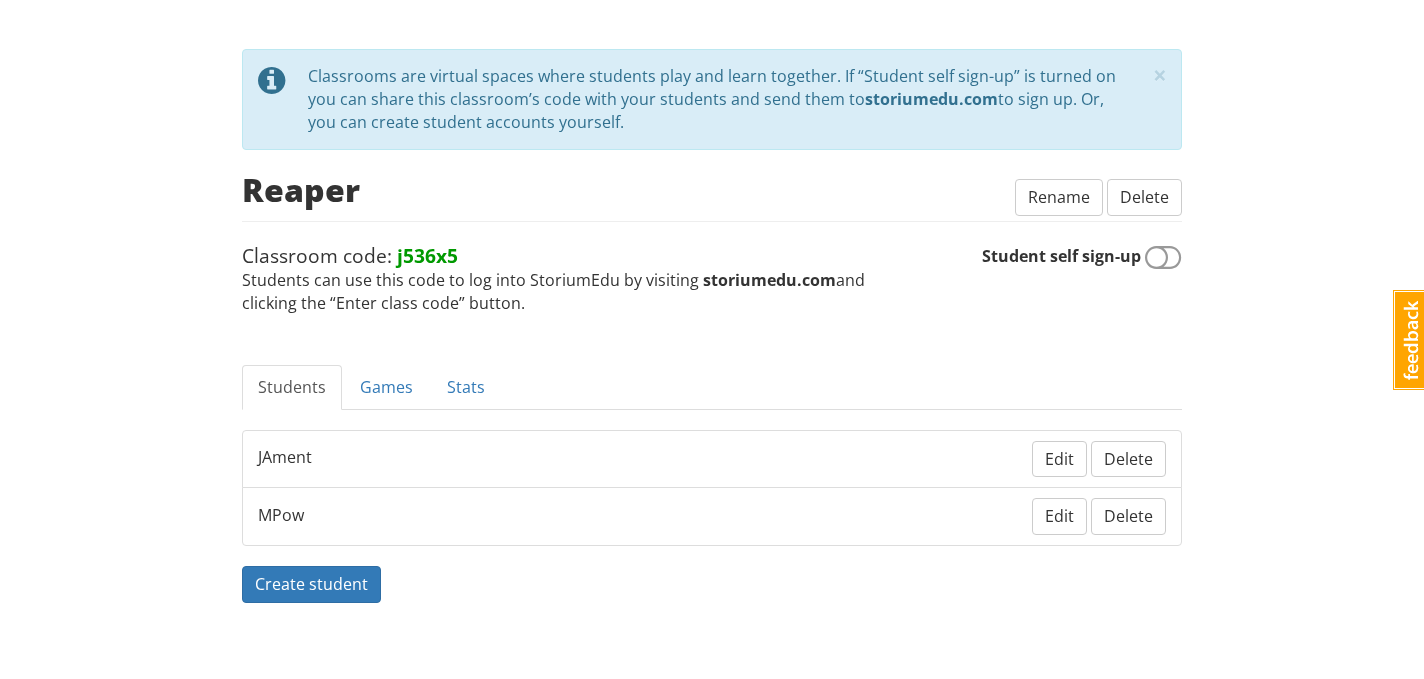 click at bounding box center (1163, 258) 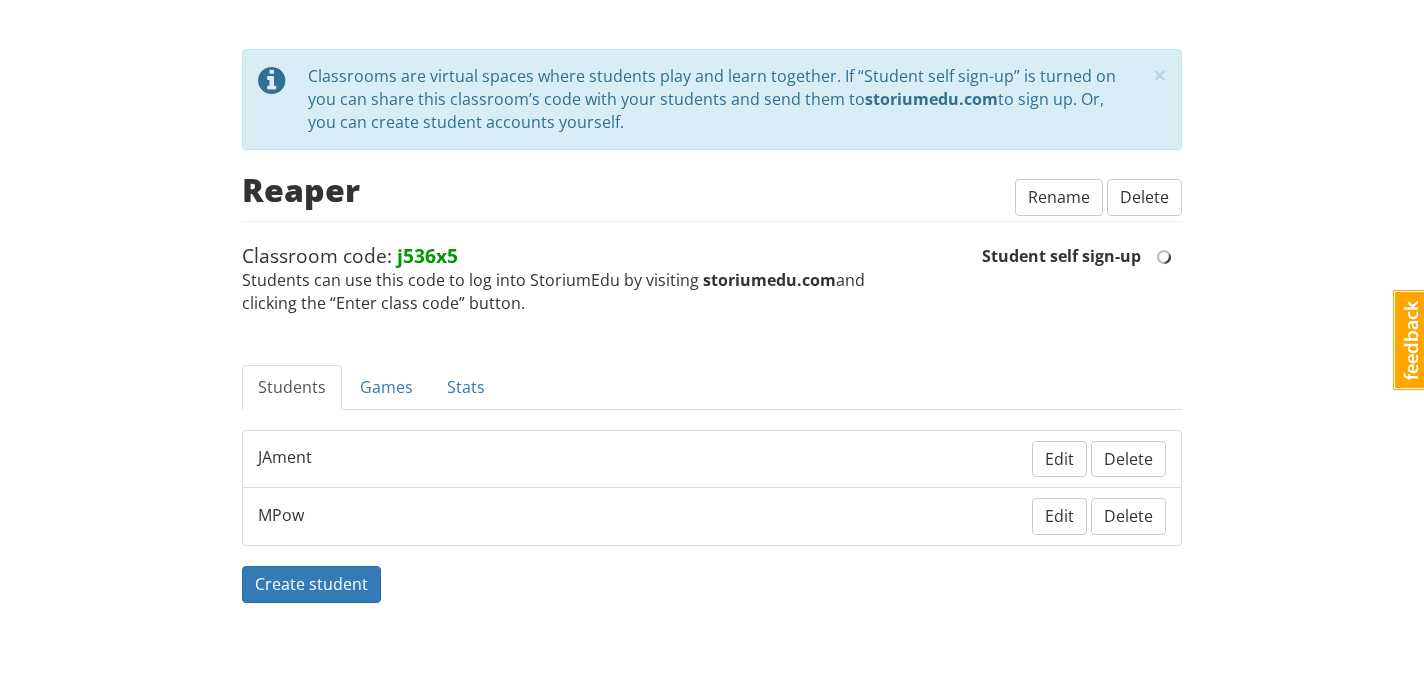 checkbox on "true" 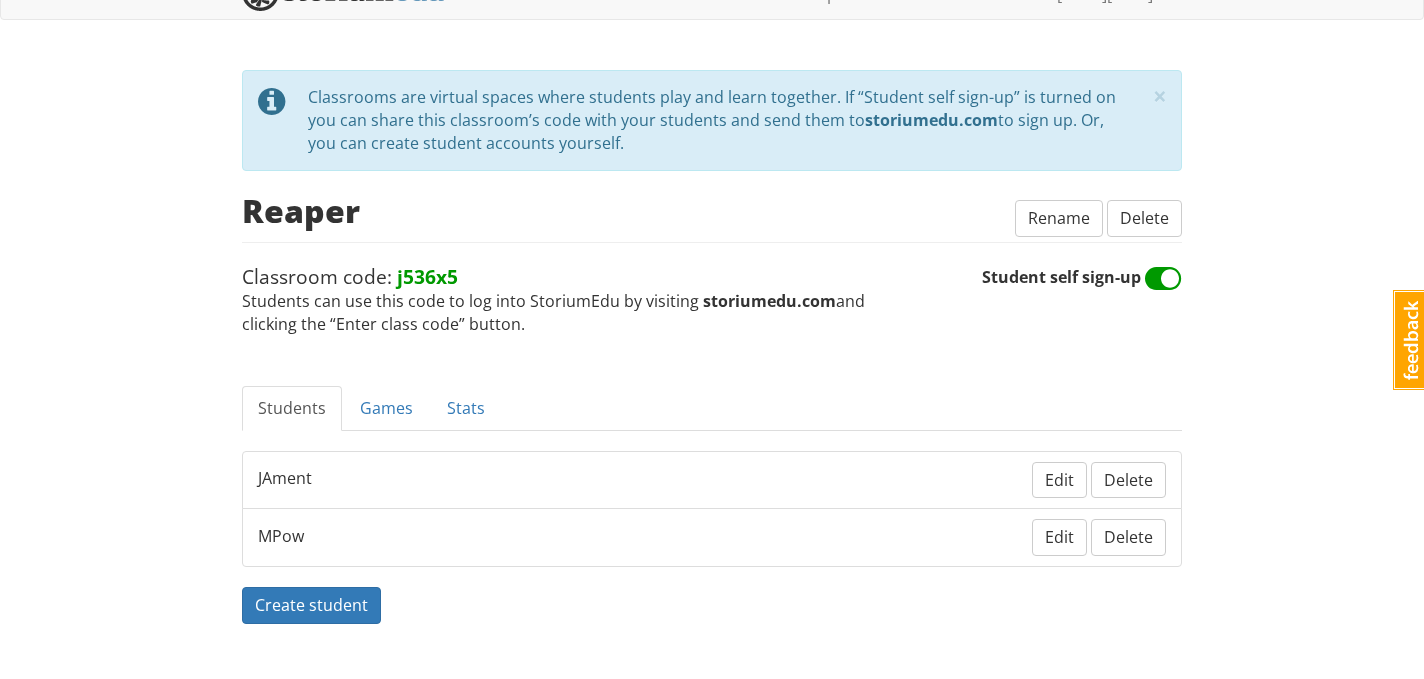 scroll, scrollTop: 80, scrollLeft: 0, axis: vertical 